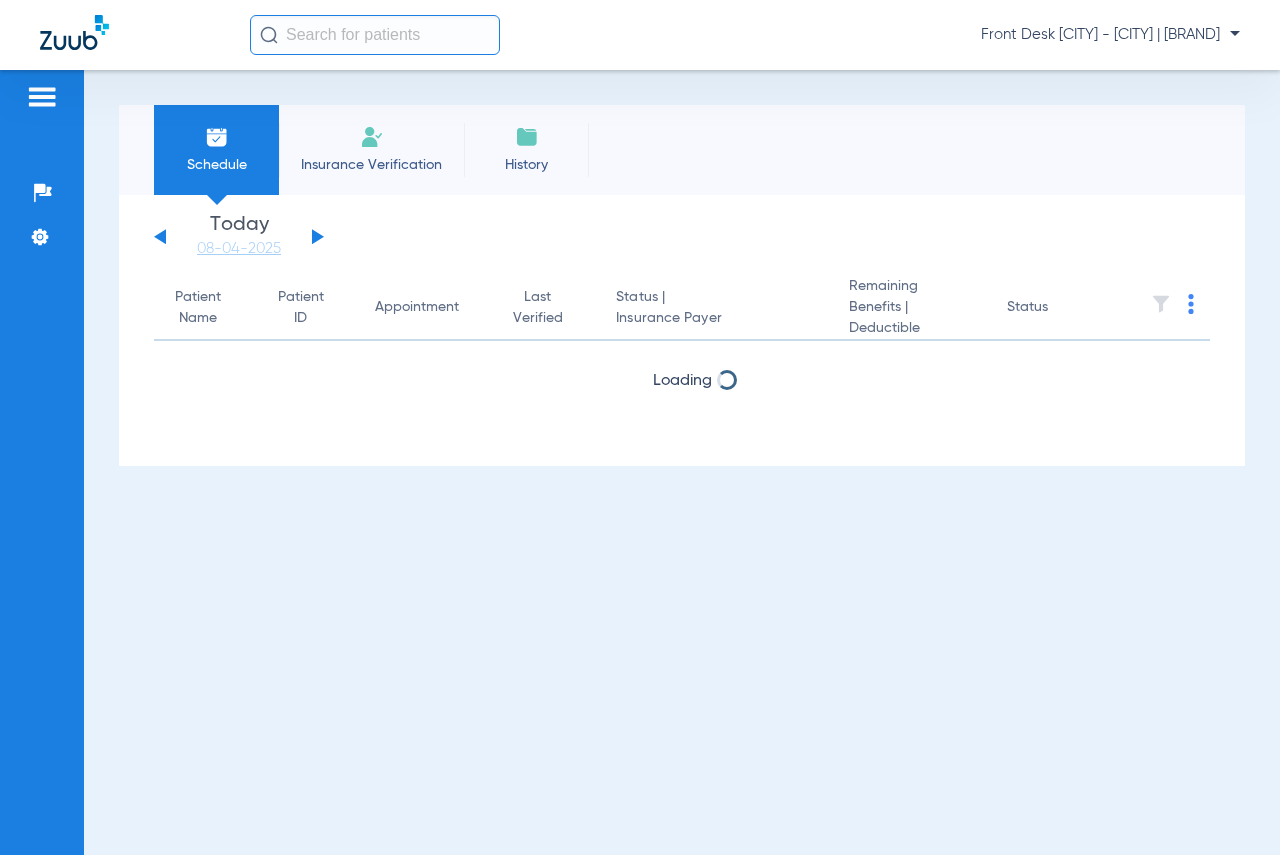 scroll, scrollTop: 0, scrollLeft: 0, axis: both 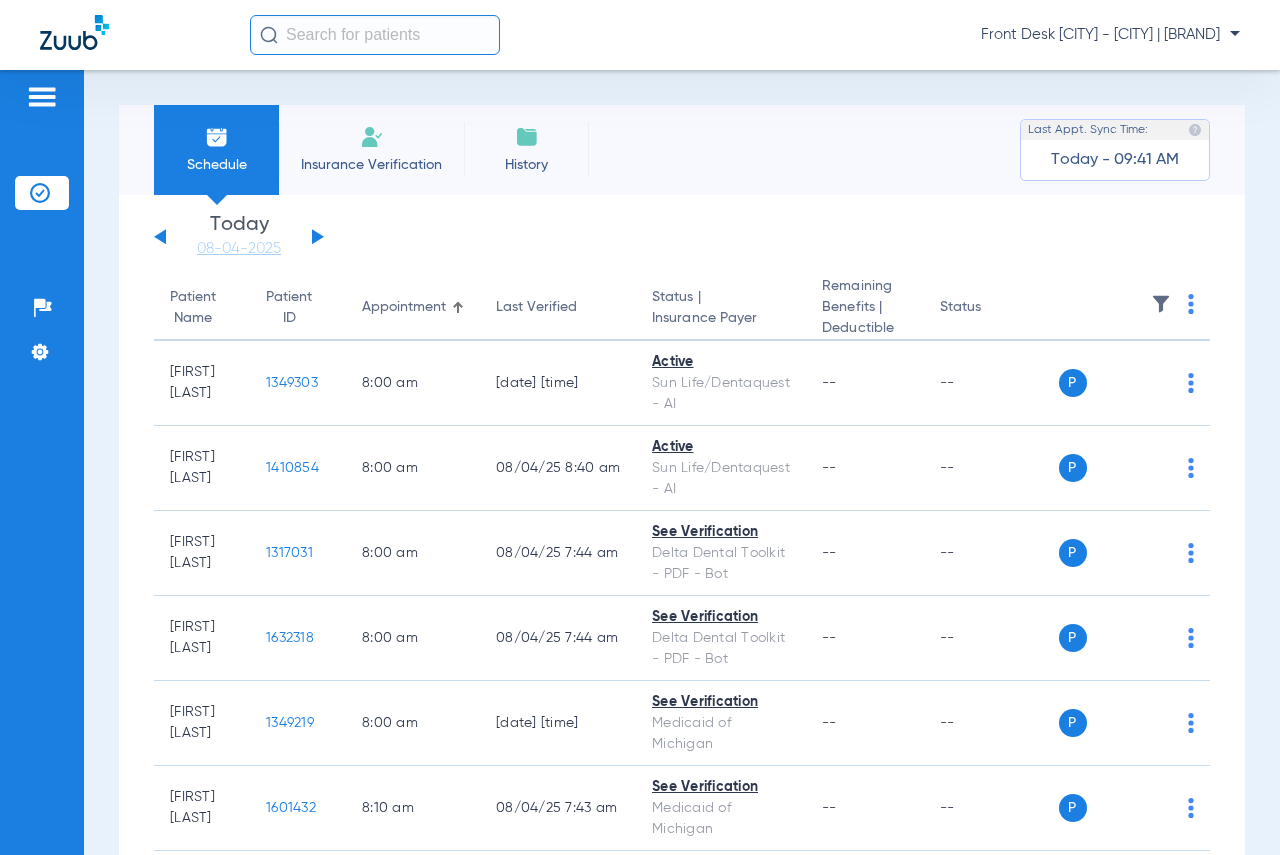 click 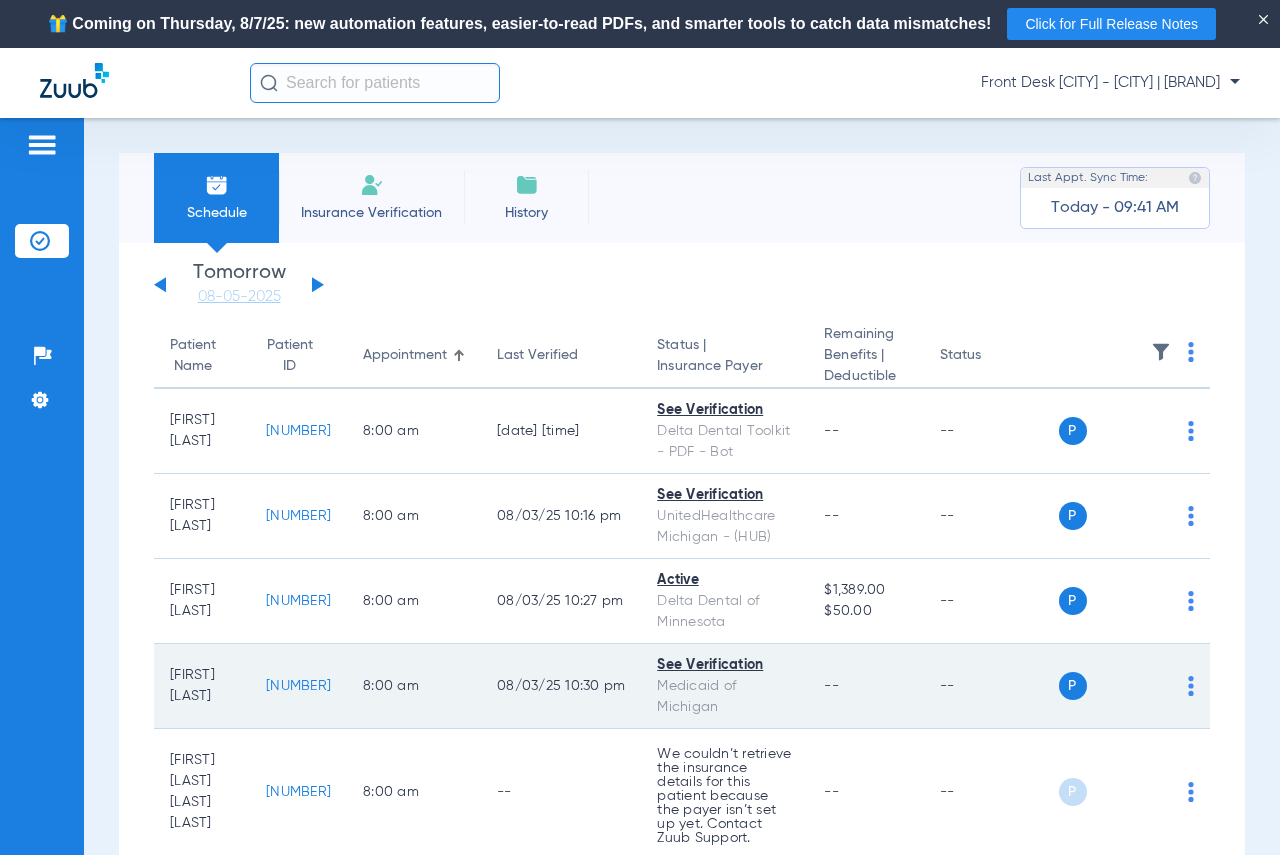 click on "[NUMBER]" 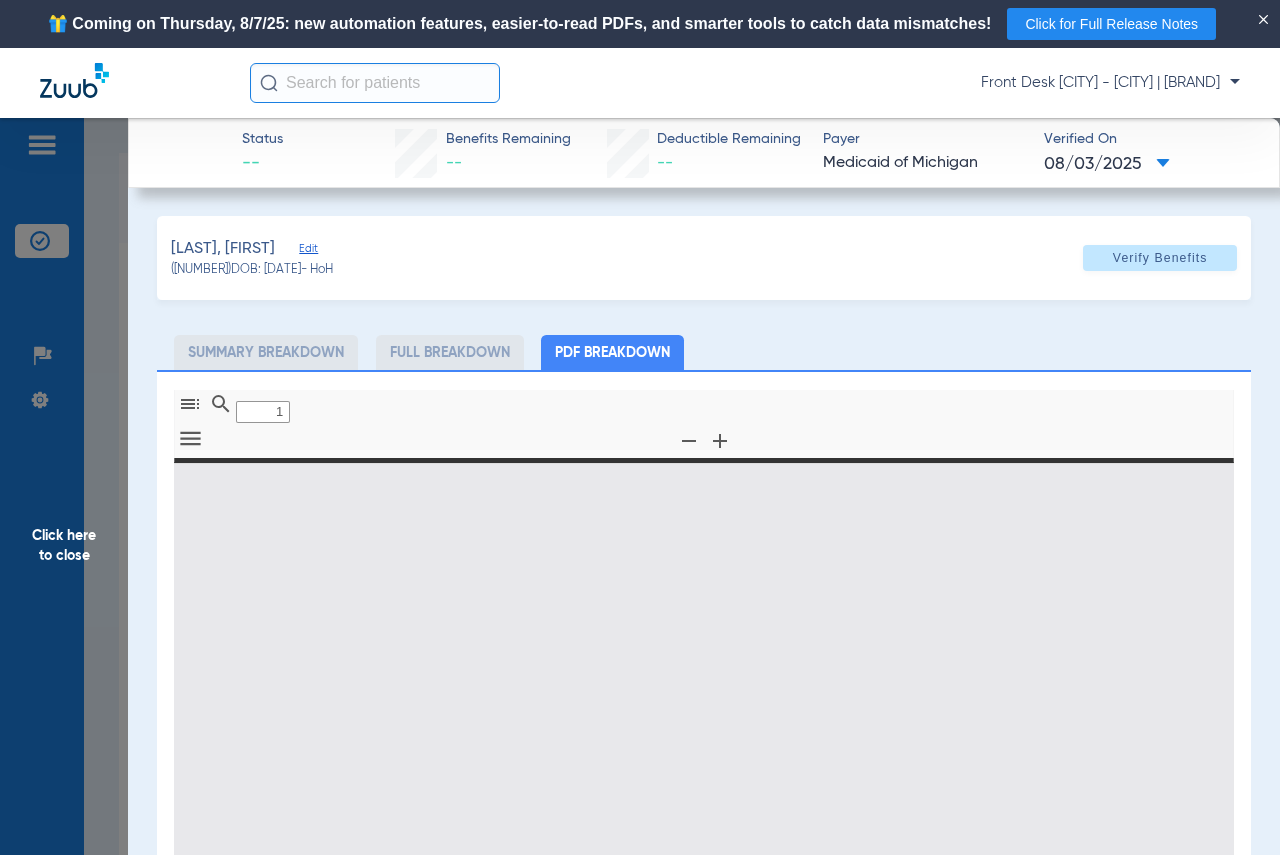 type on "0" 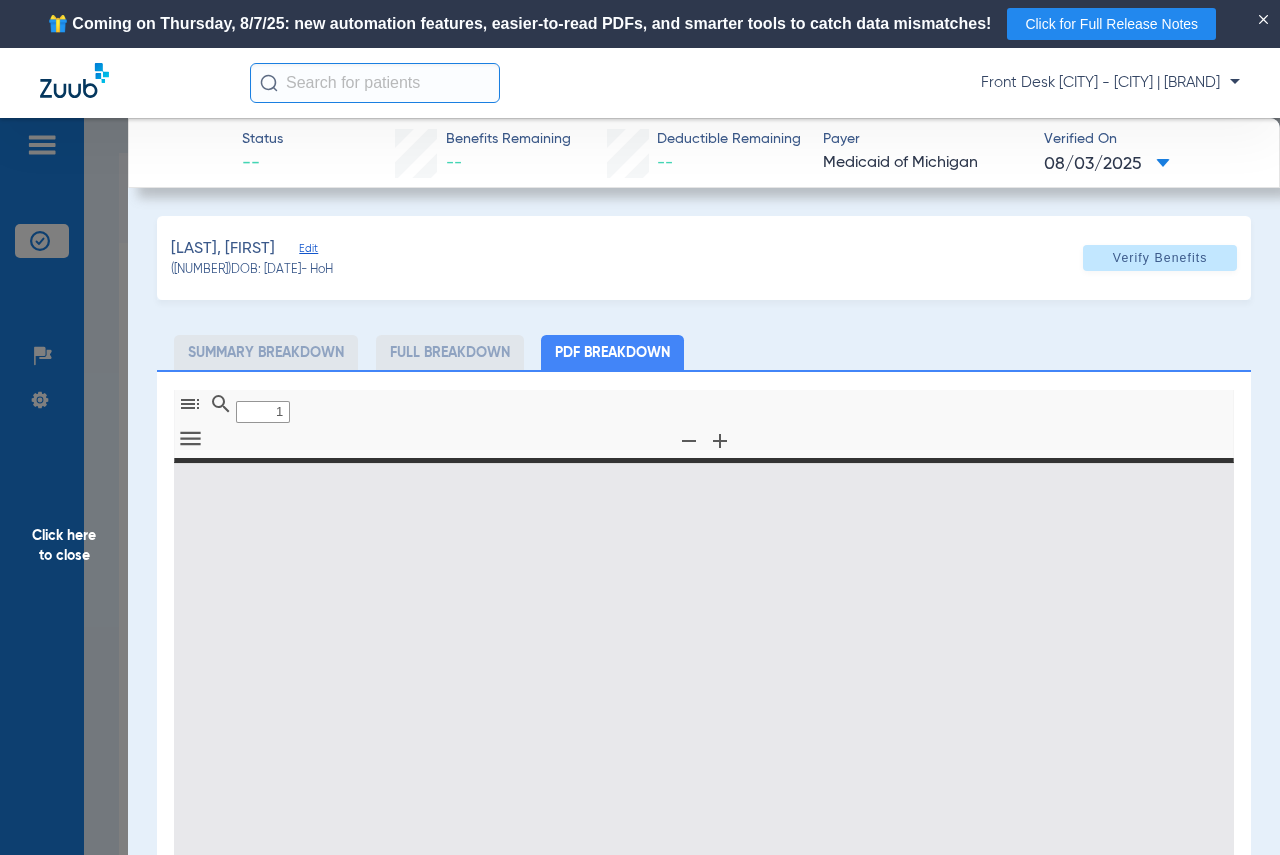 select on "page-width" 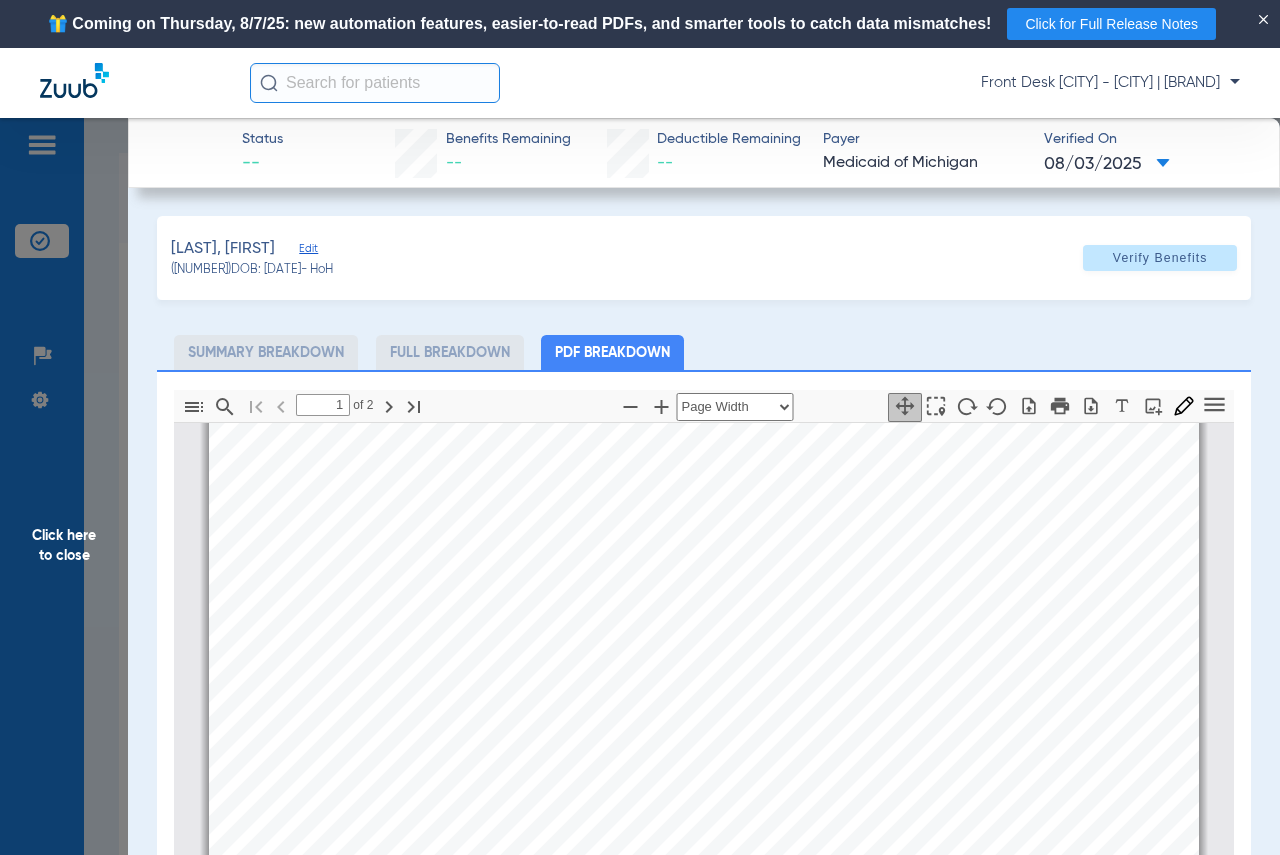 scroll, scrollTop: 410, scrollLeft: 0, axis: vertical 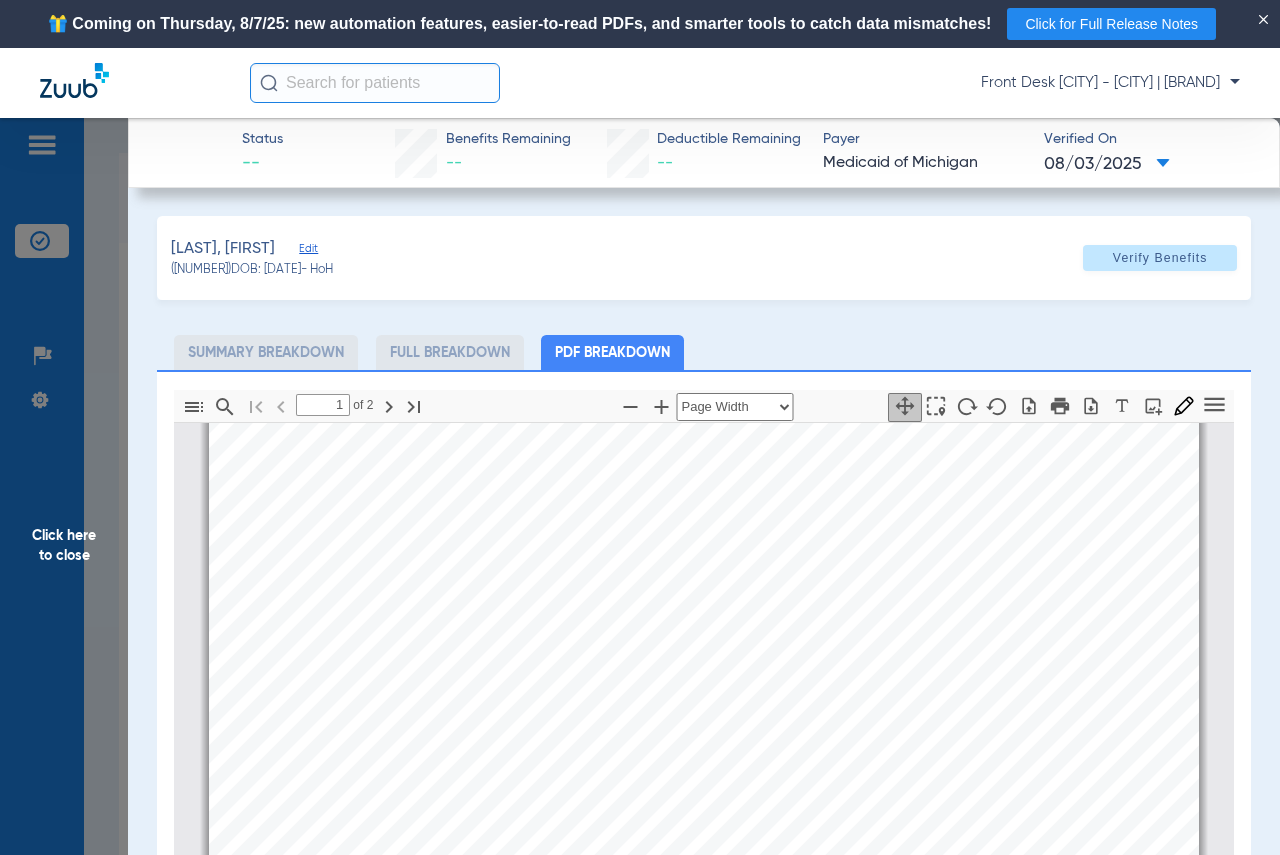 type on "2" 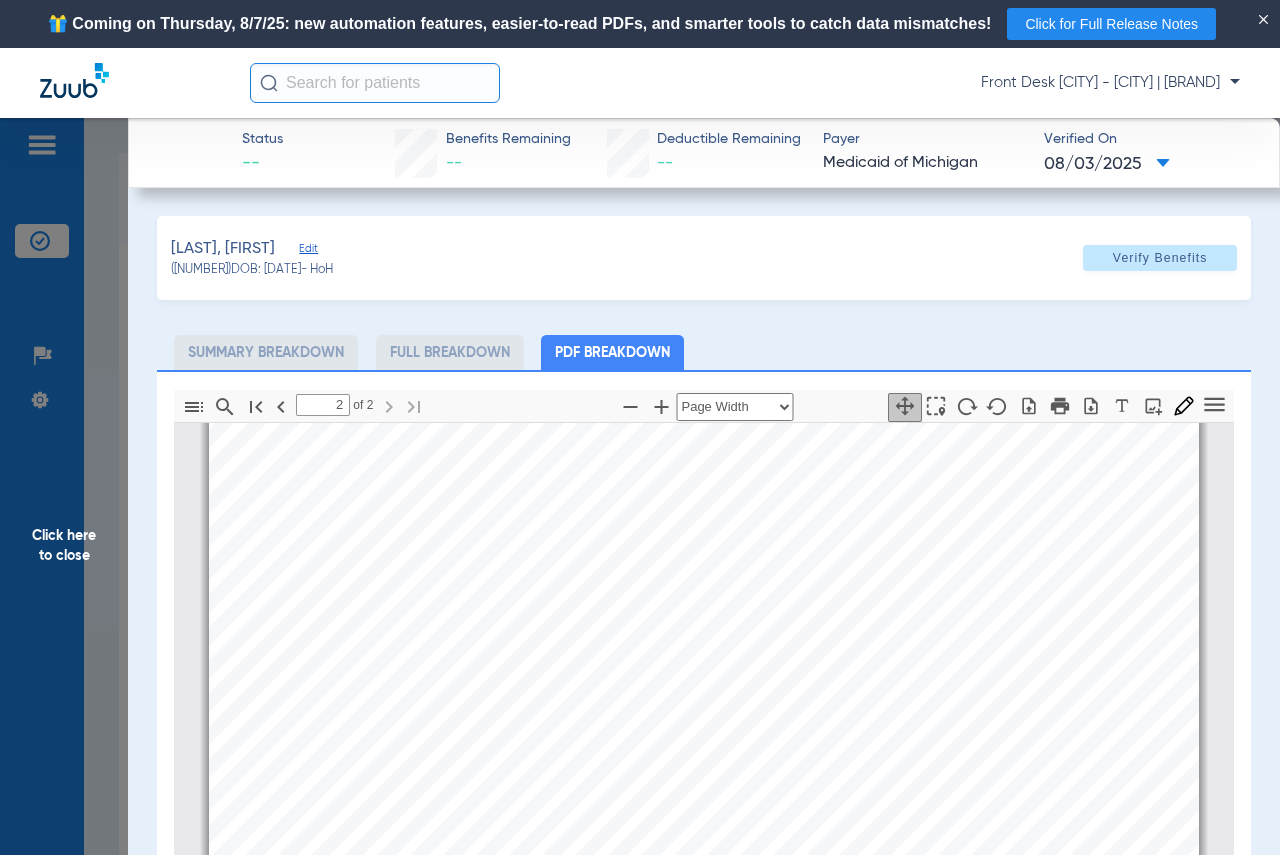 scroll, scrollTop: 1210, scrollLeft: 0, axis: vertical 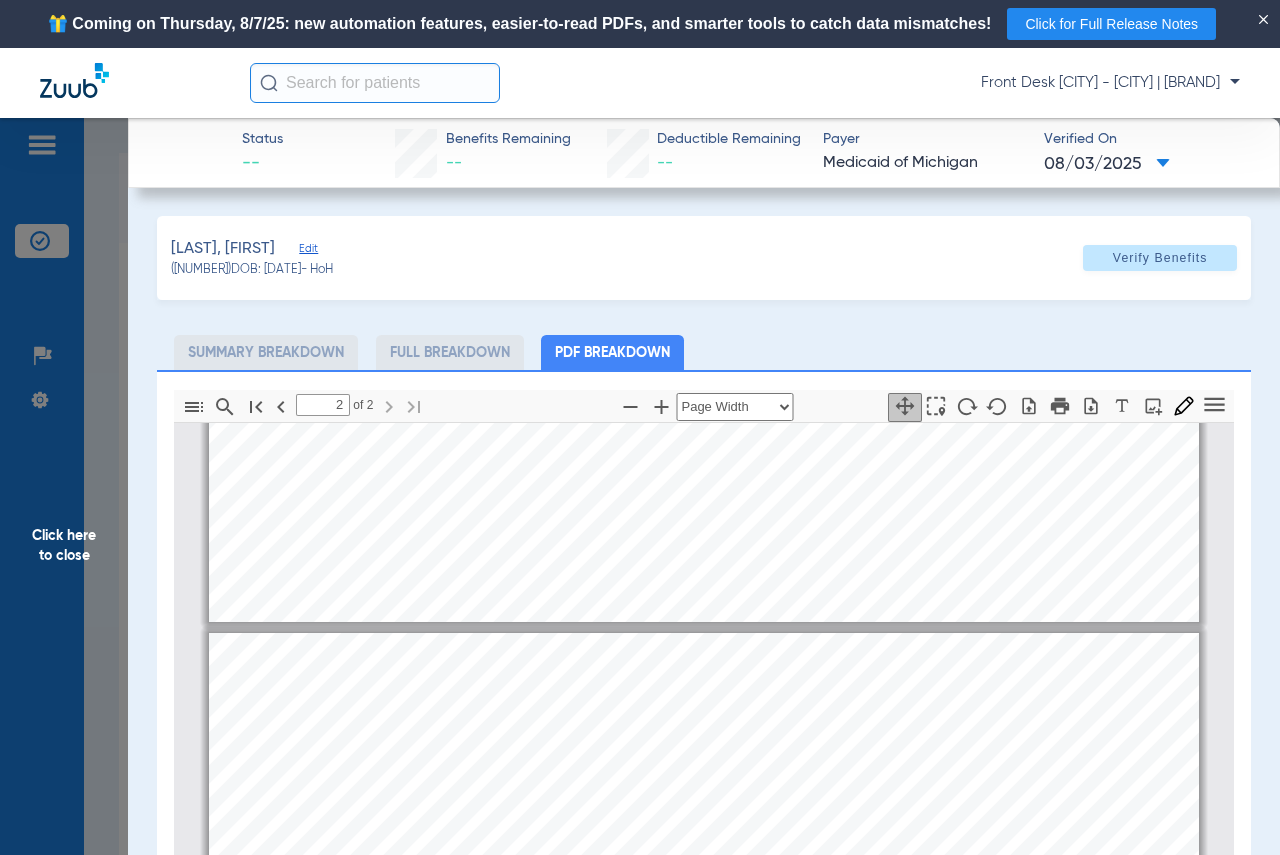 click on "Click here to close" 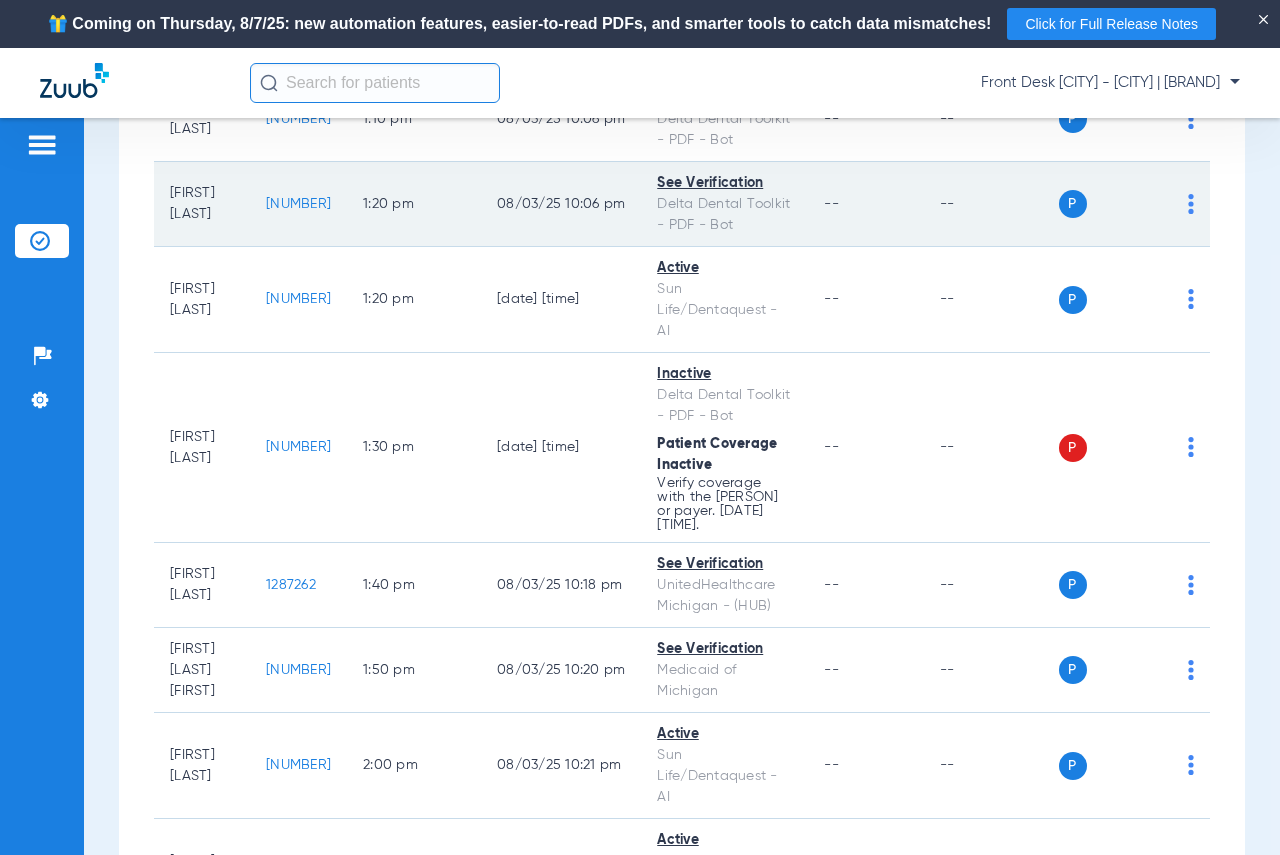 scroll, scrollTop: 2500, scrollLeft: 0, axis: vertical 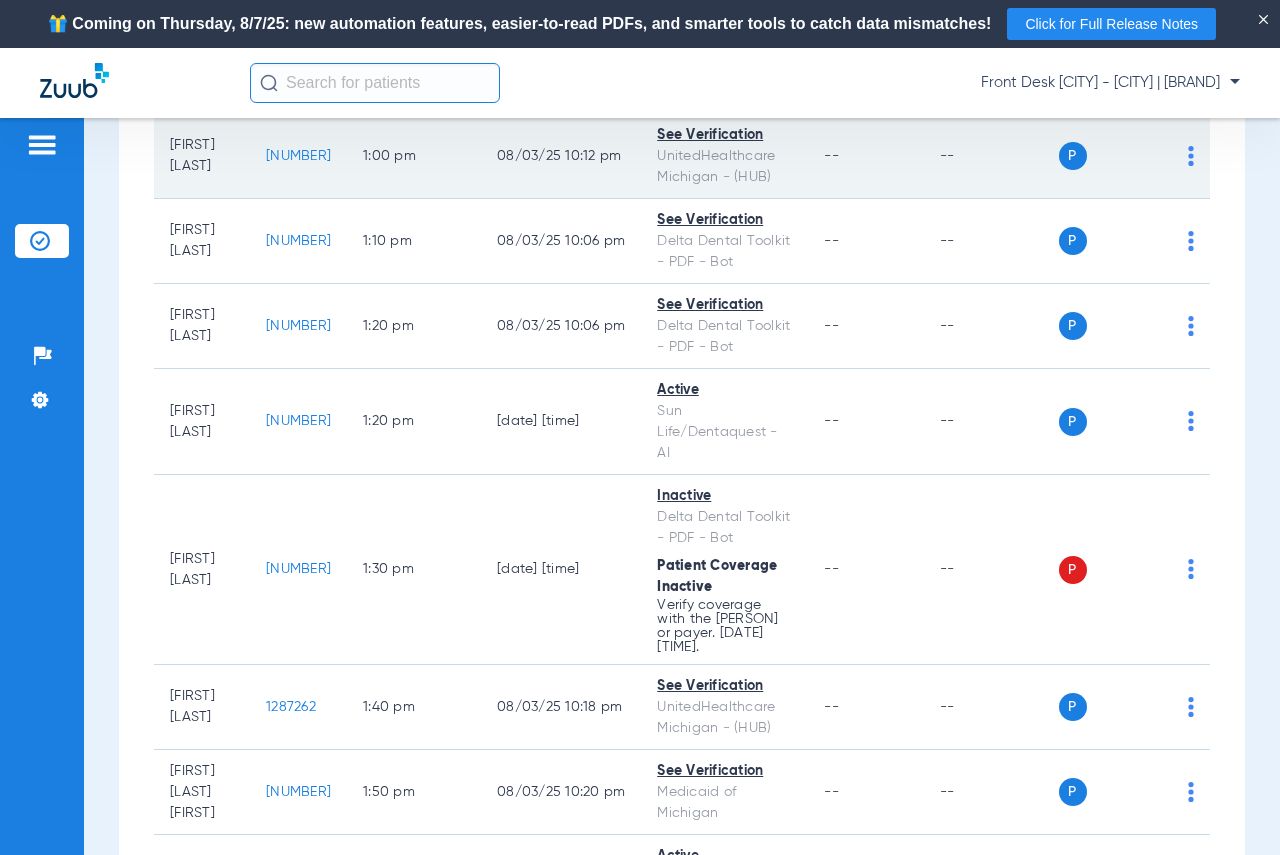 click on "[NUMBER]" 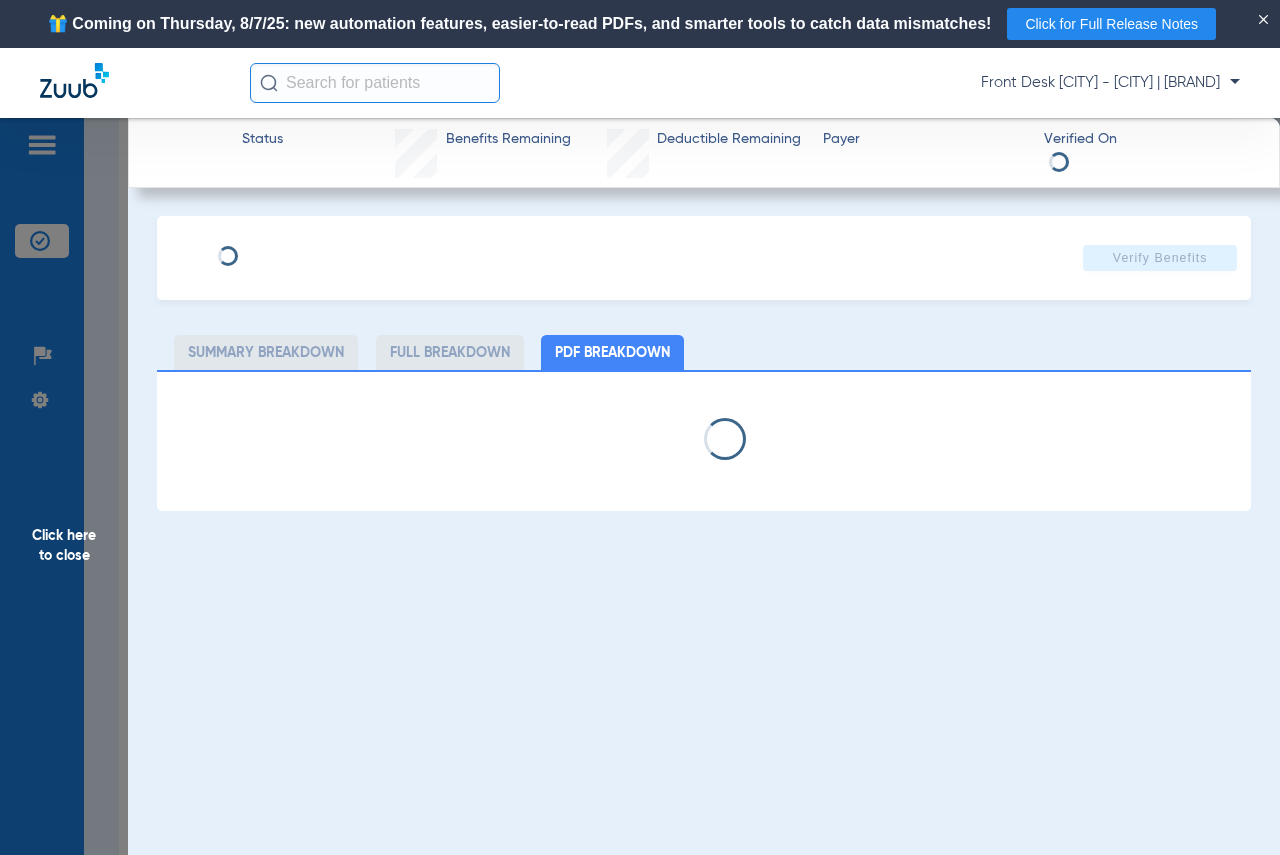 select on "page-width" 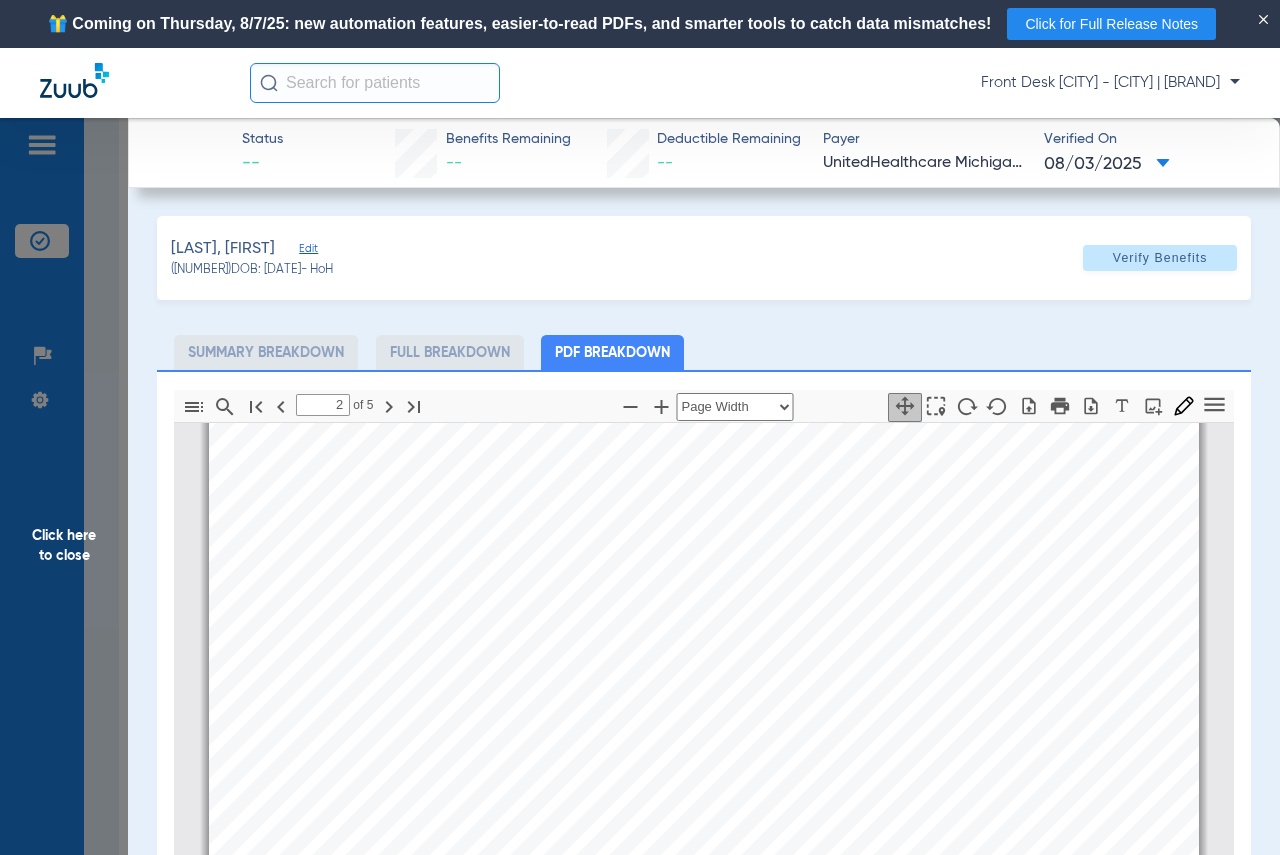 scroll, scrollTop: 1810, scrollLeft: 0, axis: vertical 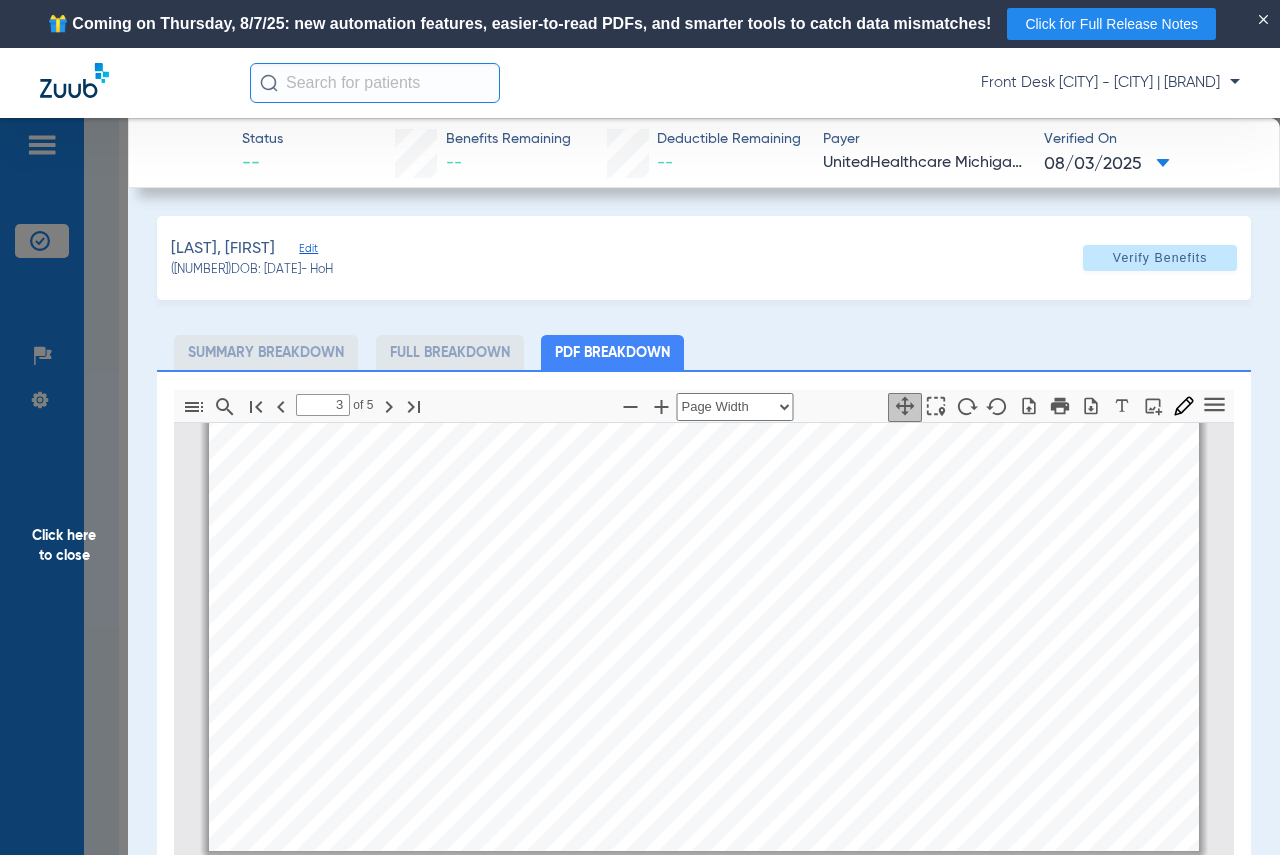 type on "4" 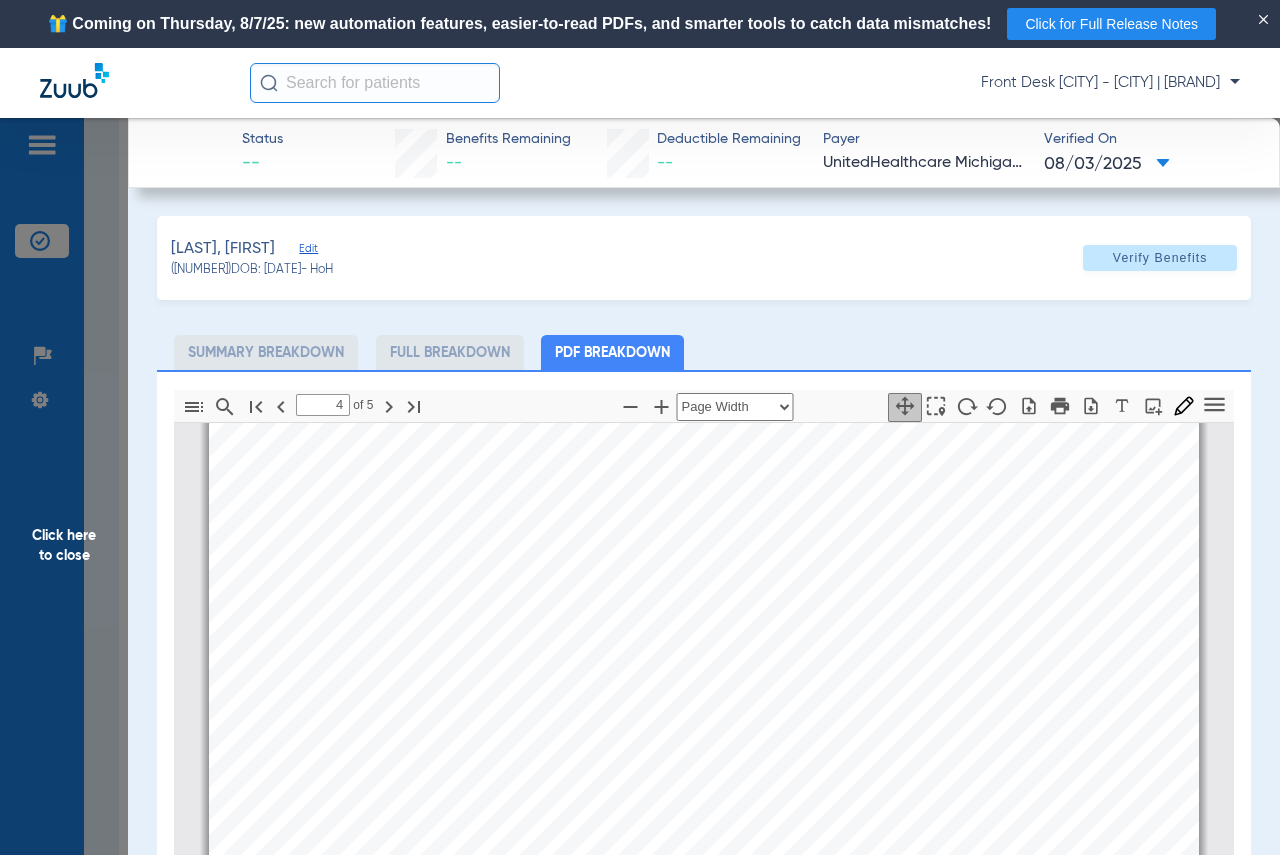 scroll, scrollTop: 4510, scrollLeft: 0, axis: vertical 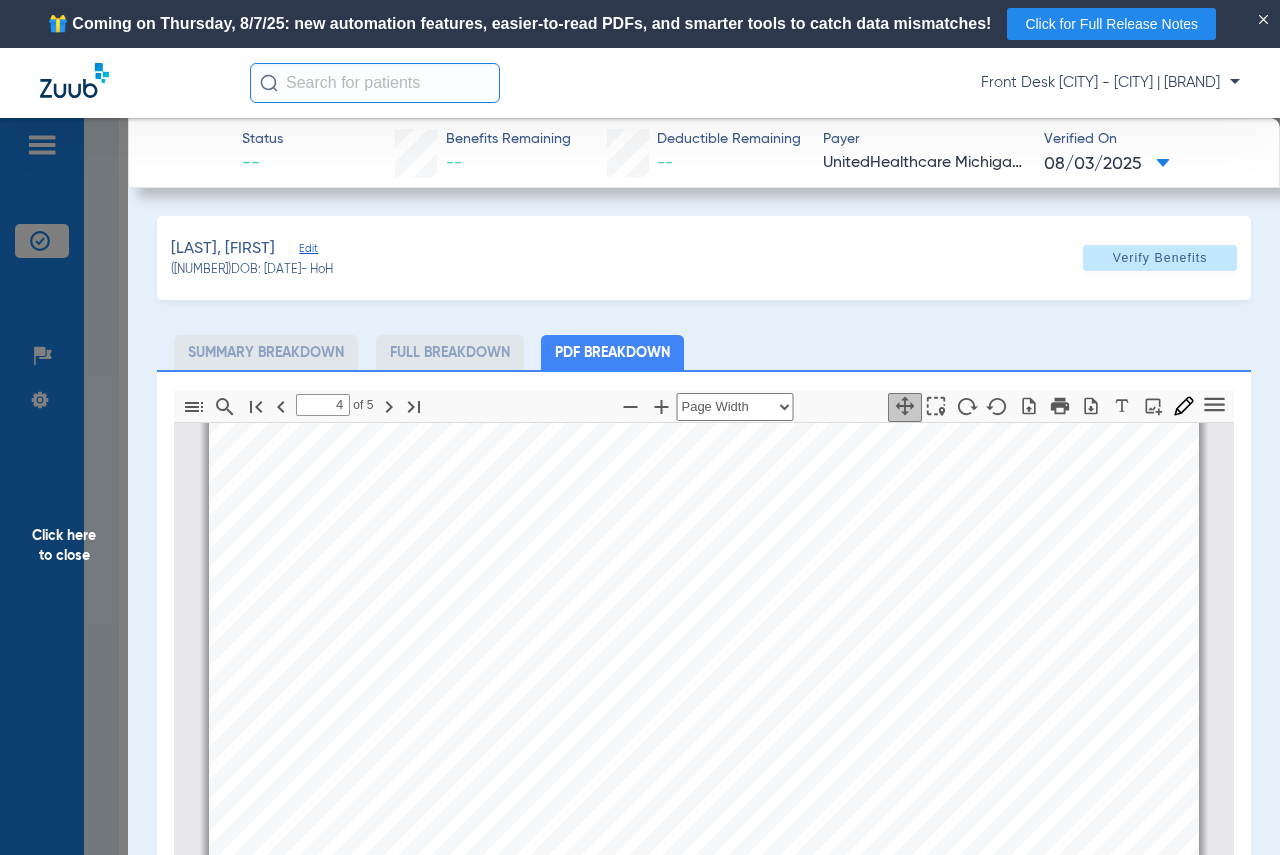 click on "Click here to close" 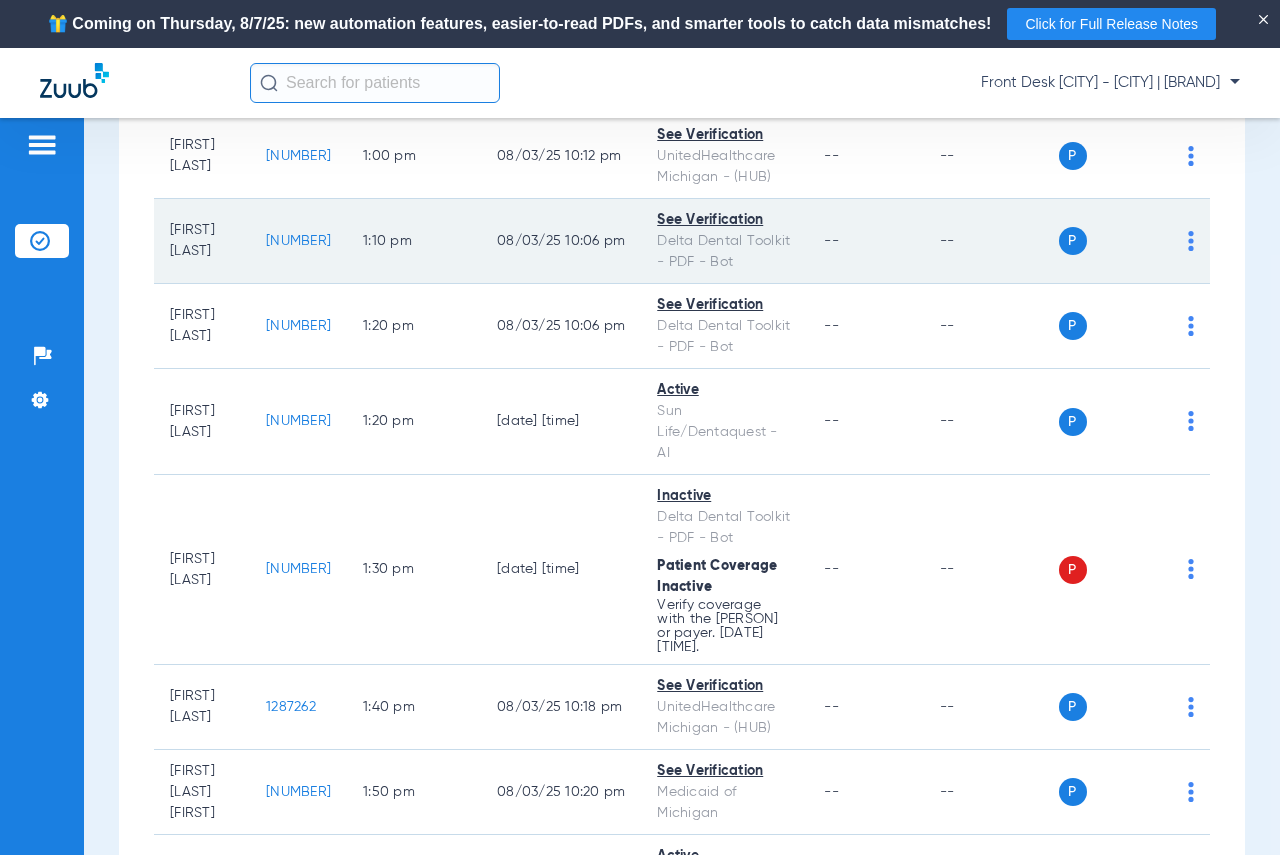click on "[NUMBER]" 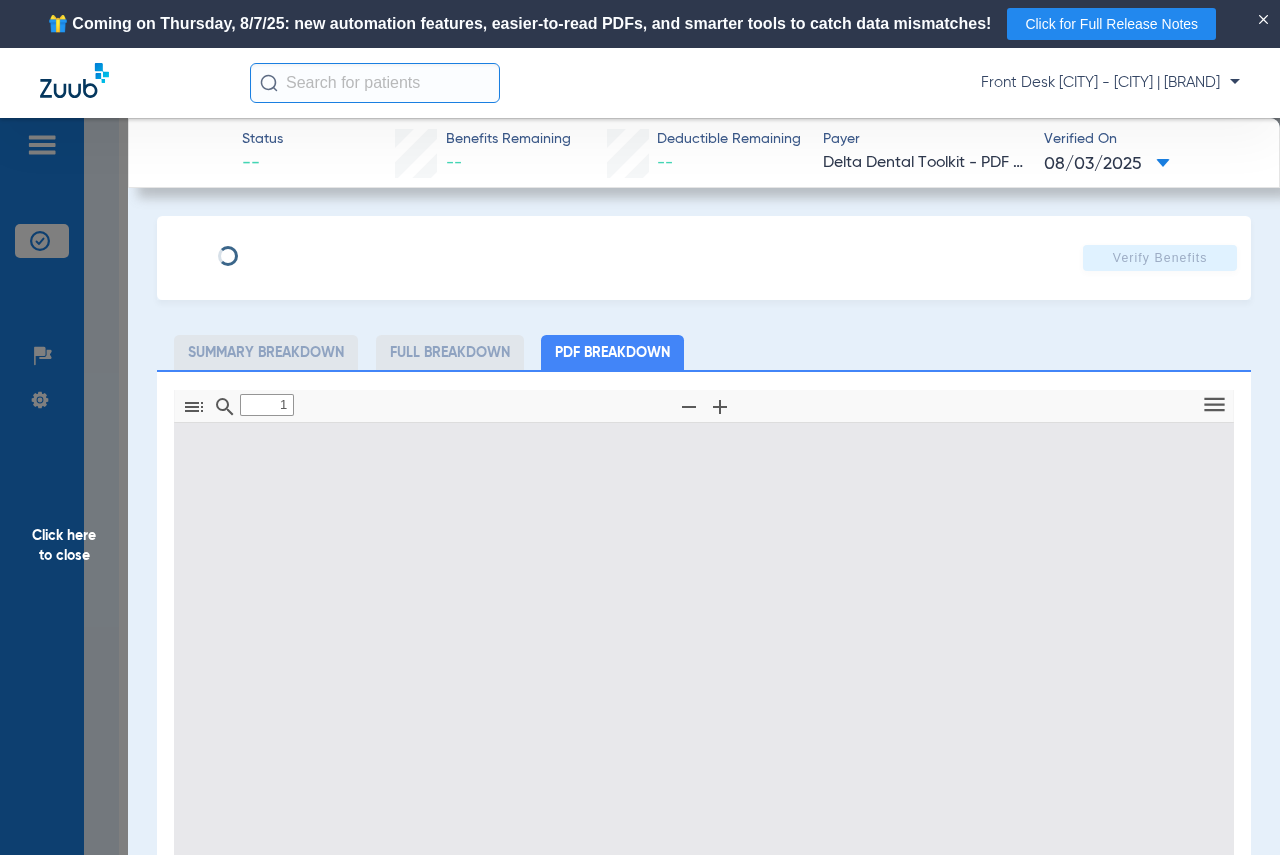 type on "0" 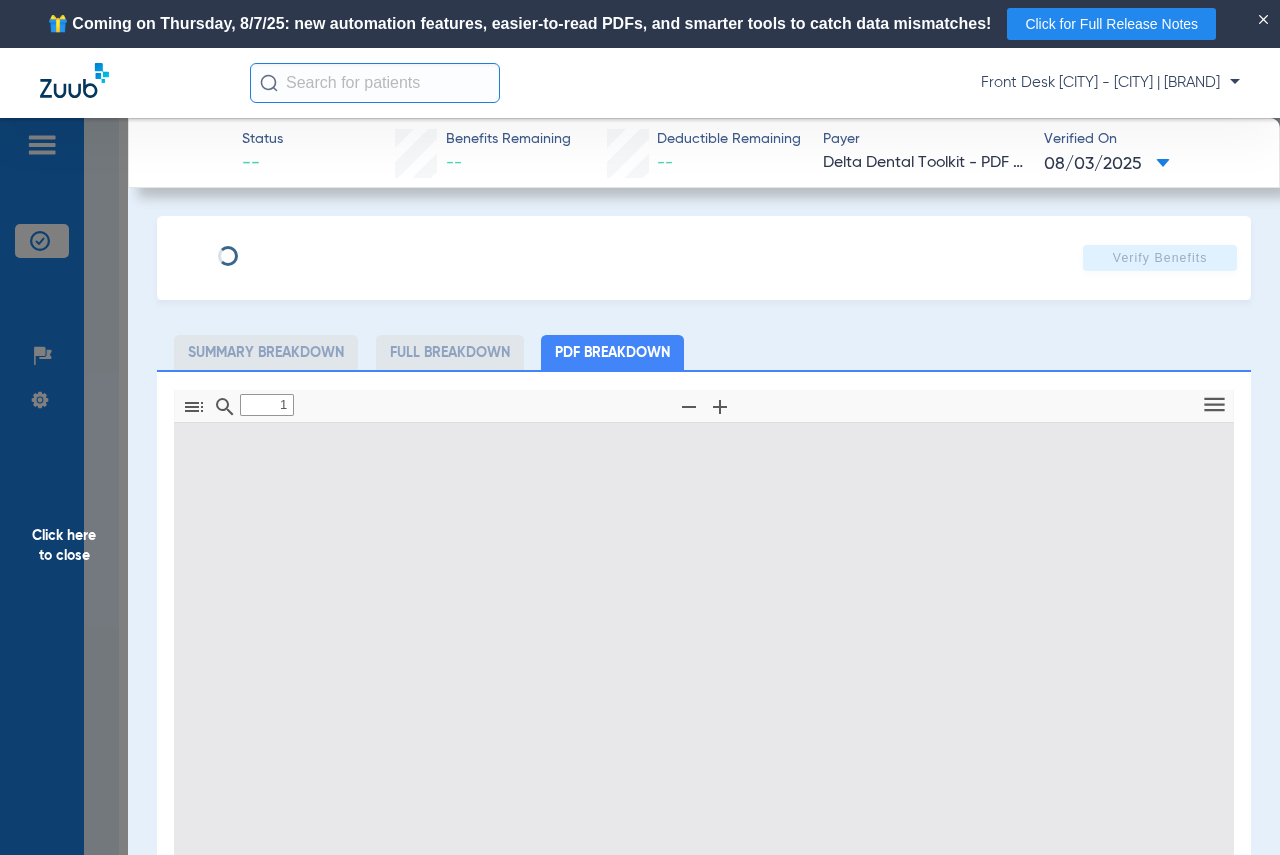 select on "page-width" 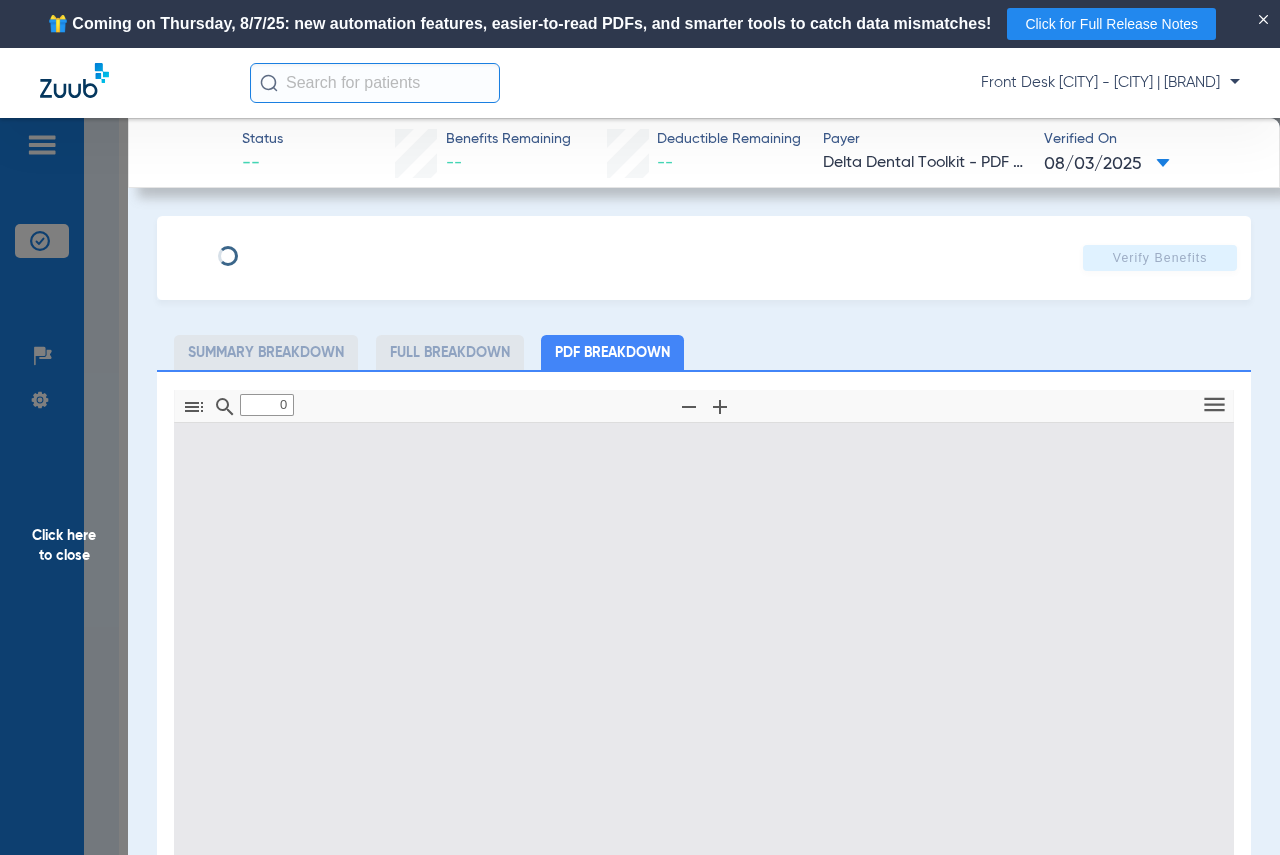 type on "1" 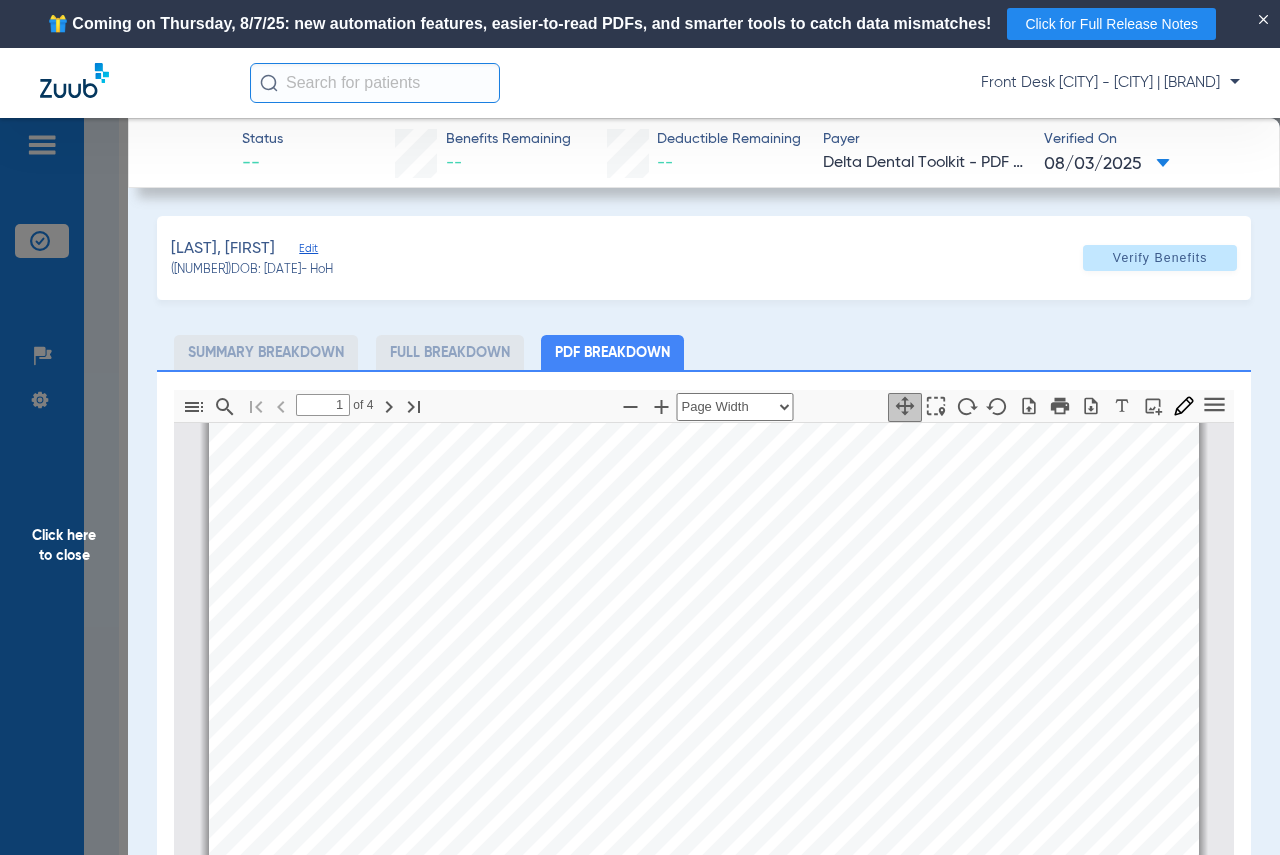 scroll, scrollTop: 510, scrollLeft: 0, axis: vertical 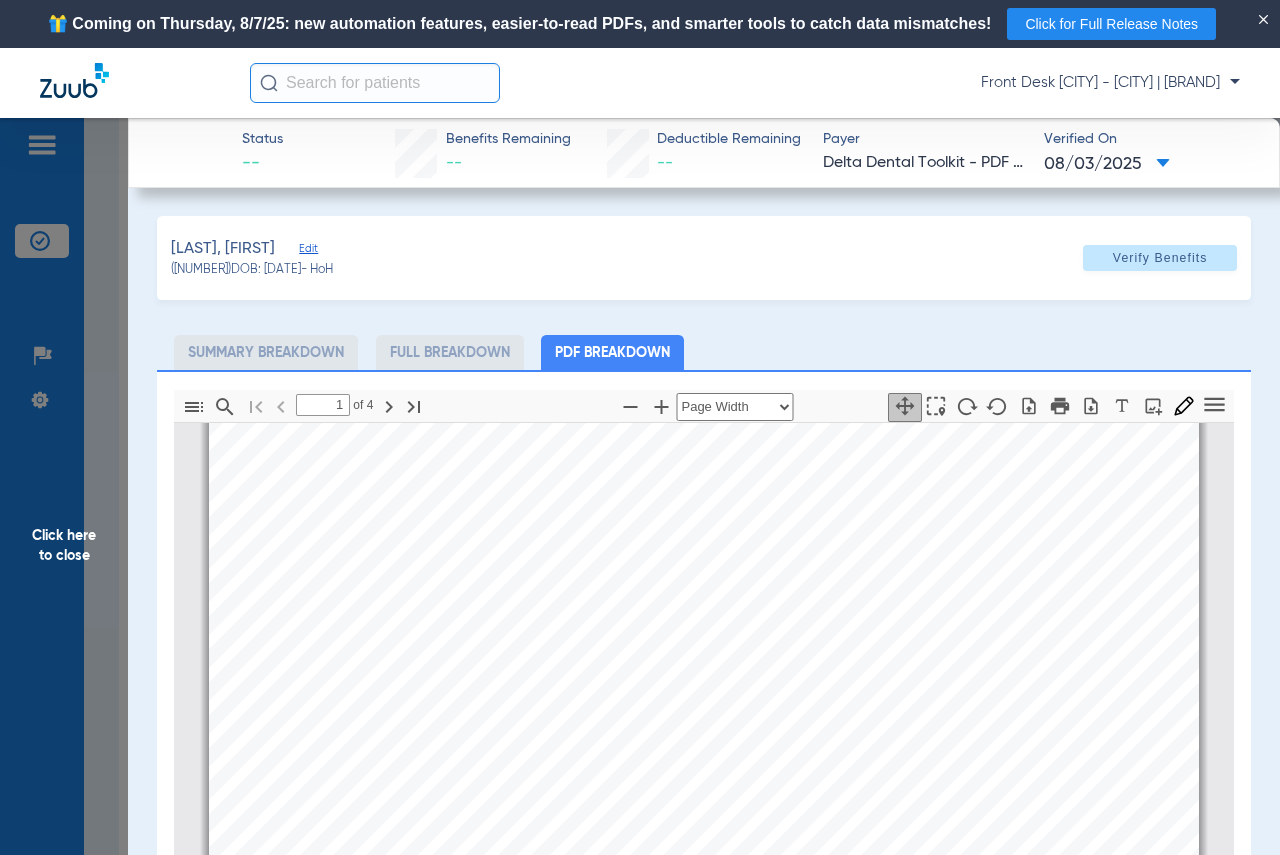 click on "Click here to close" 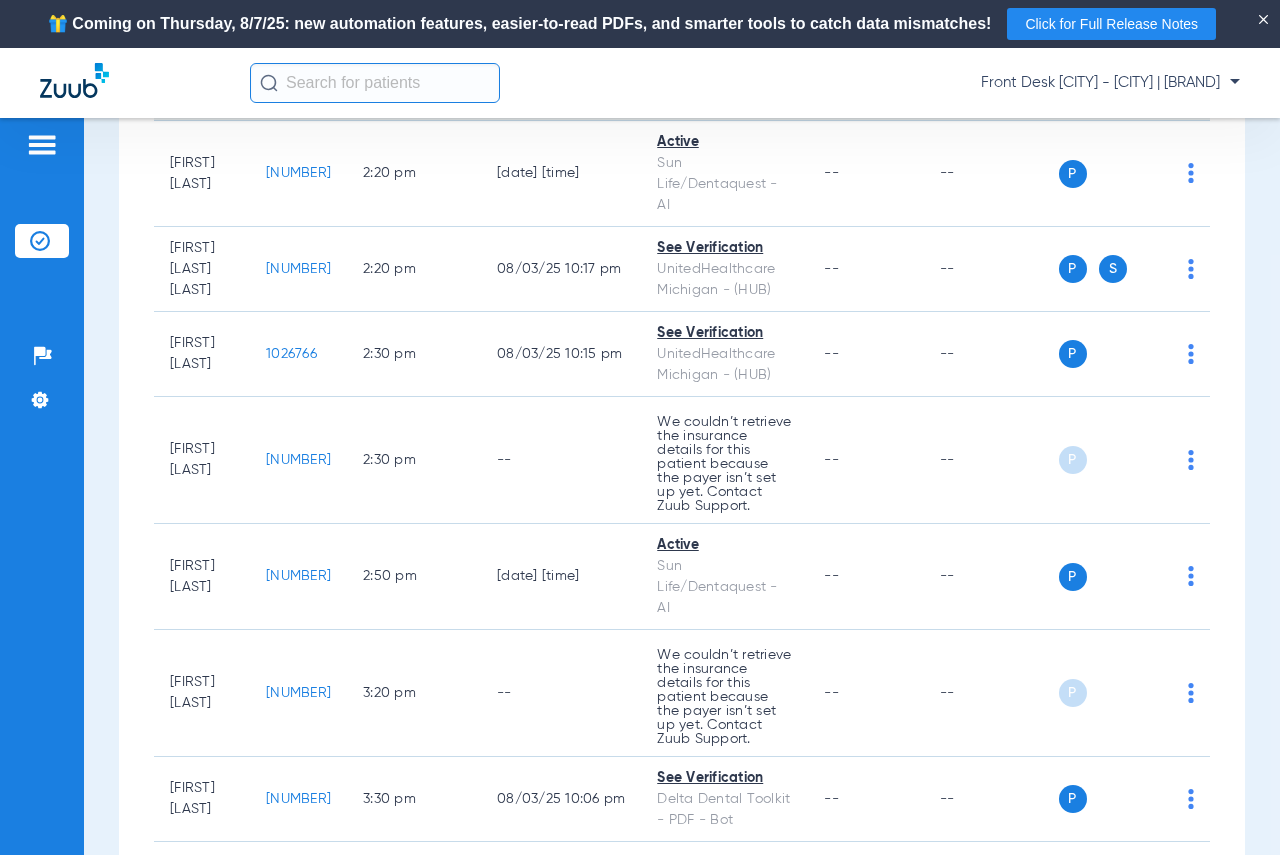 scroll, scrollTop: 3400, scrollLeft: 0, axis: vertical 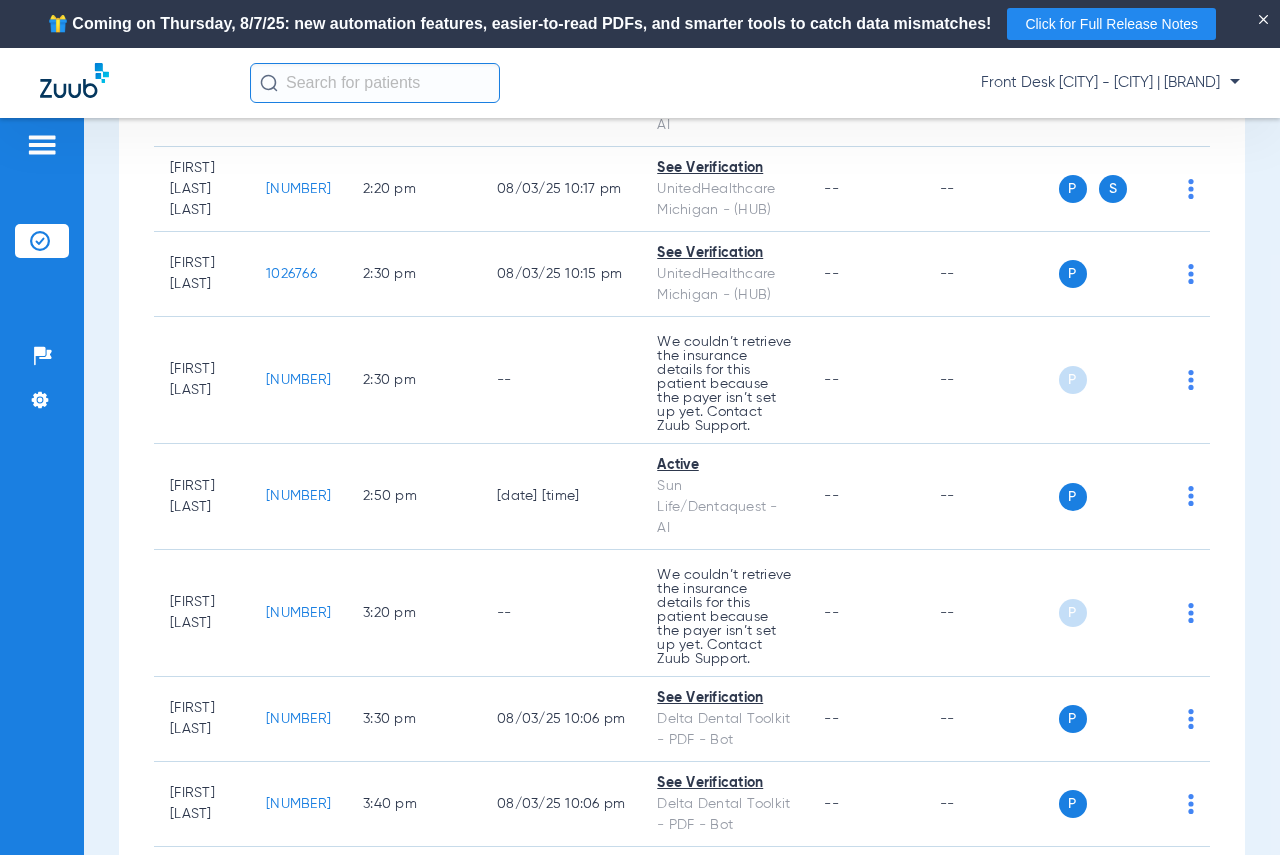 click on "[NUMBER]" 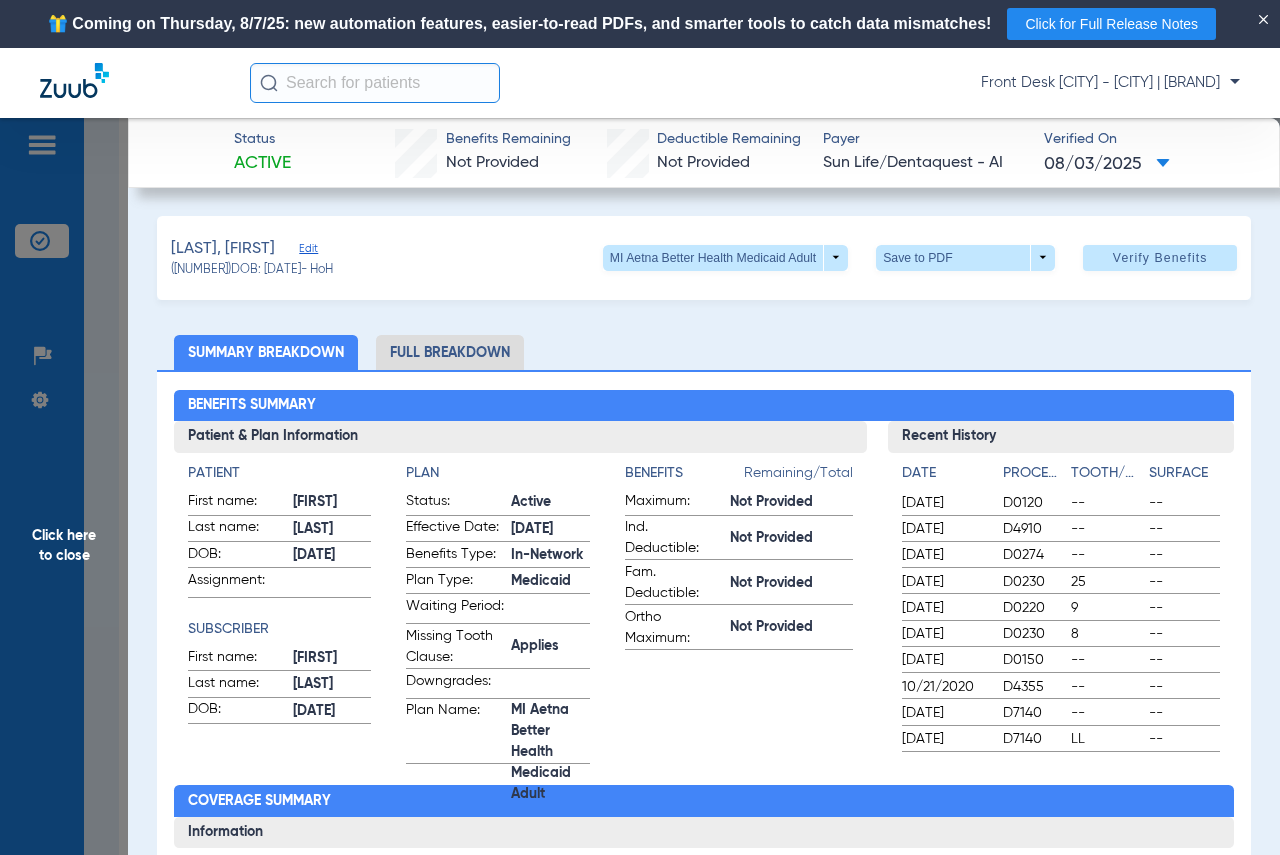 click on "Click here to close" 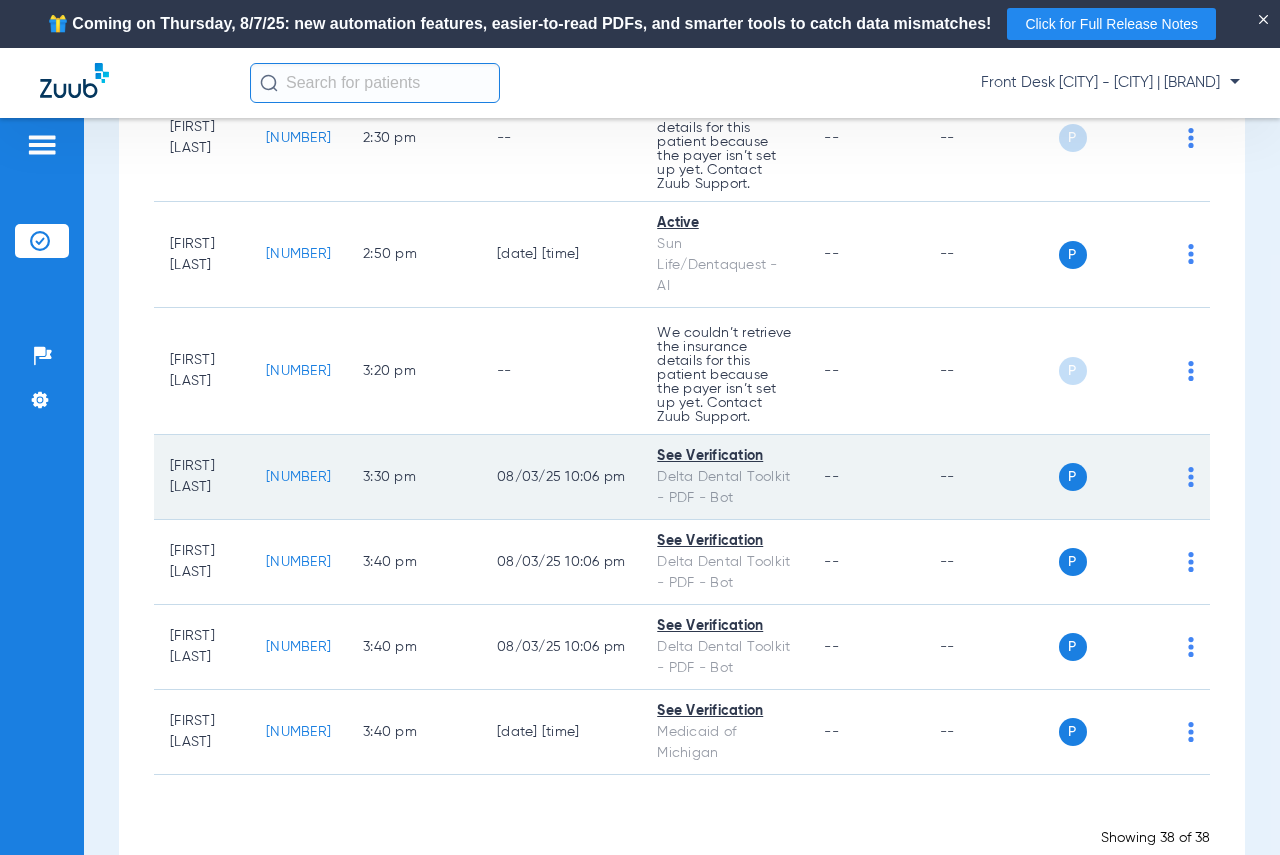 scroll, scrollTop: 3700, scrollLeft: 0, axis: vertical 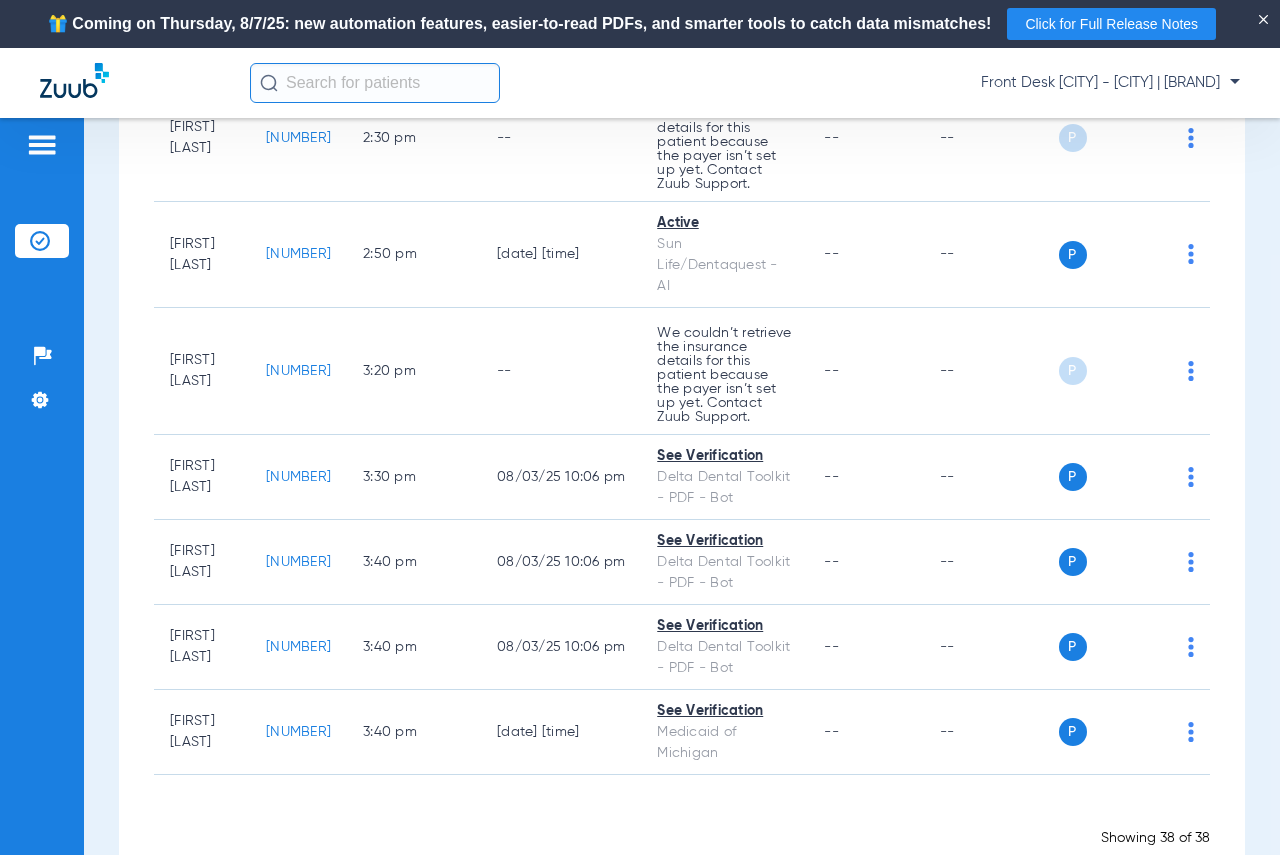 click on "1026766" 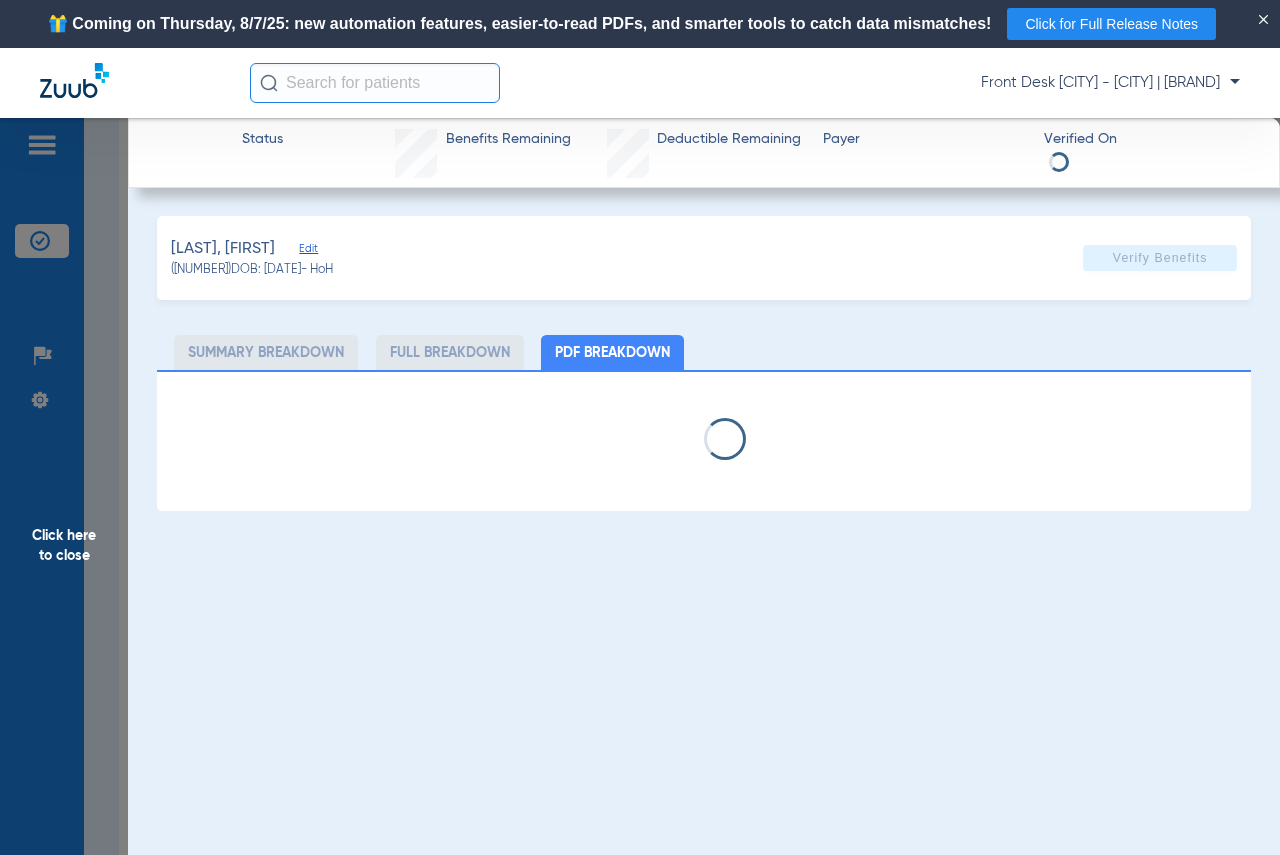 select on "page-width" 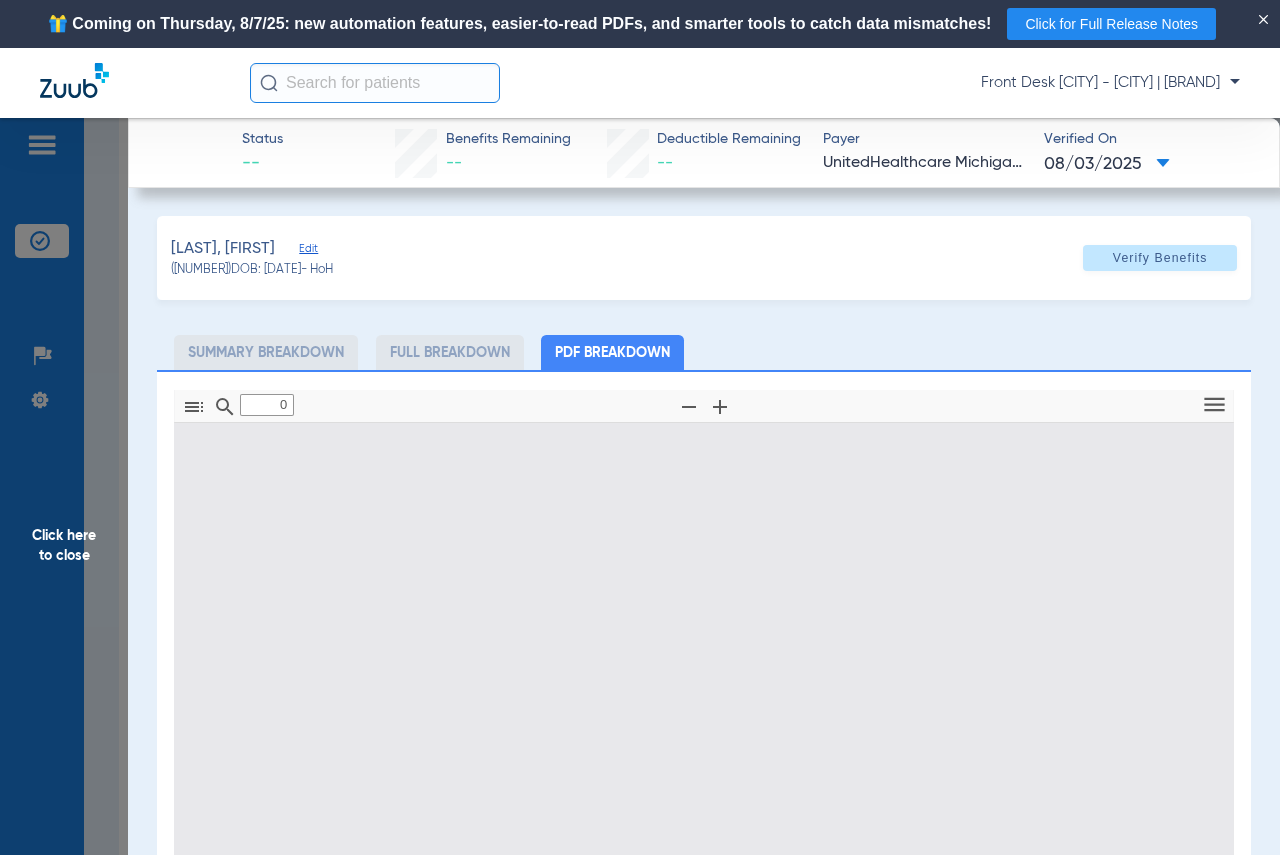 type on "1" 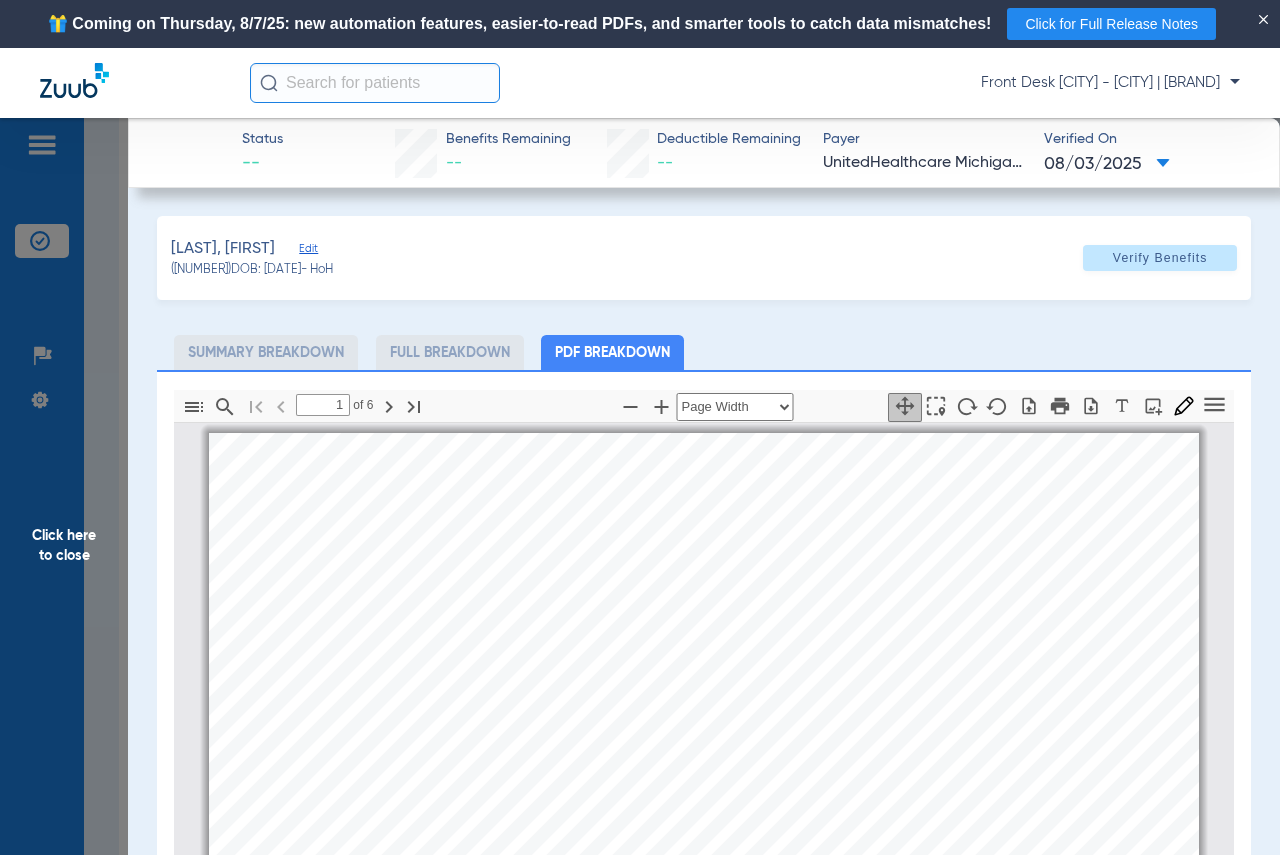 scroll, scrollTop: 10, scrollLeft: 0, axis: vertical 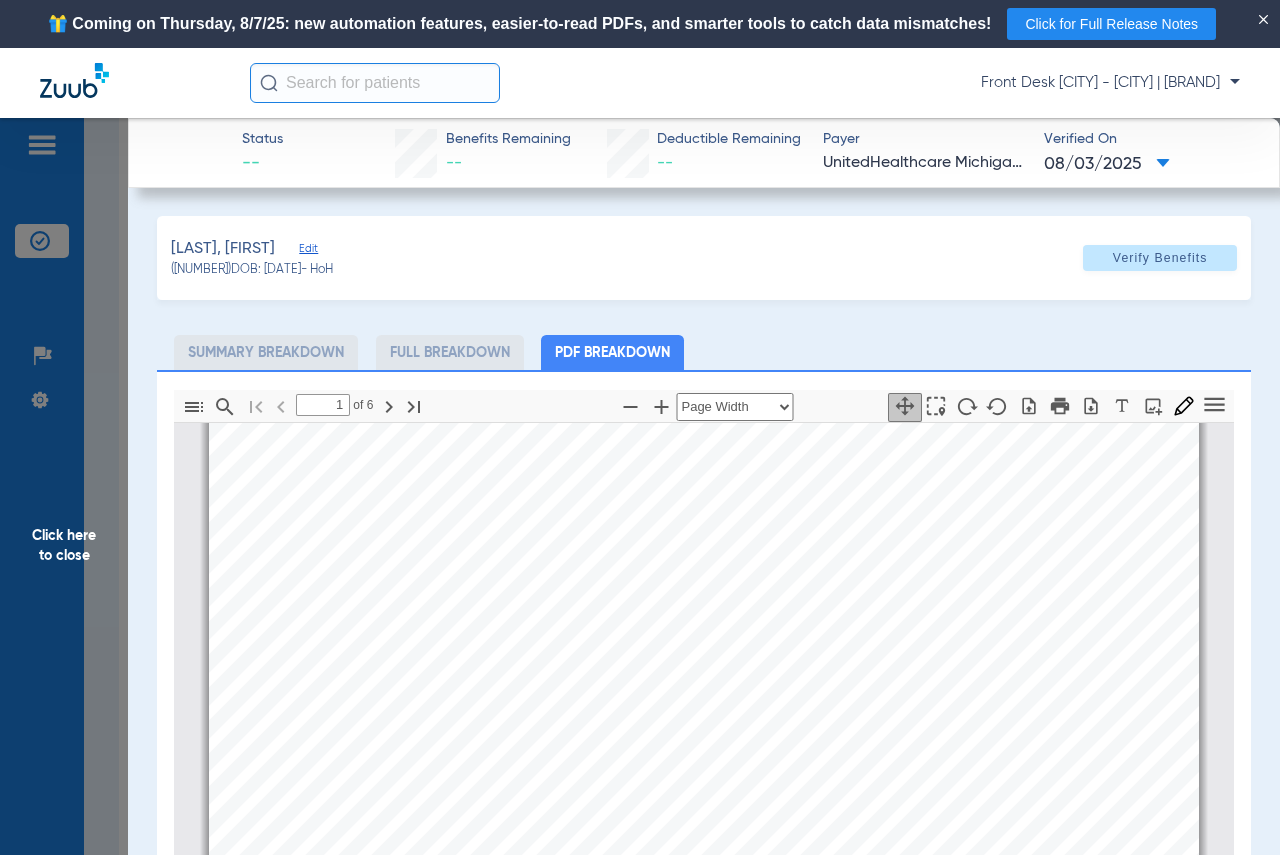 drag, startPoint x: 52, startPoint y: 548, endPoint x: 282, endPoint y: 549, distance: 230.00217 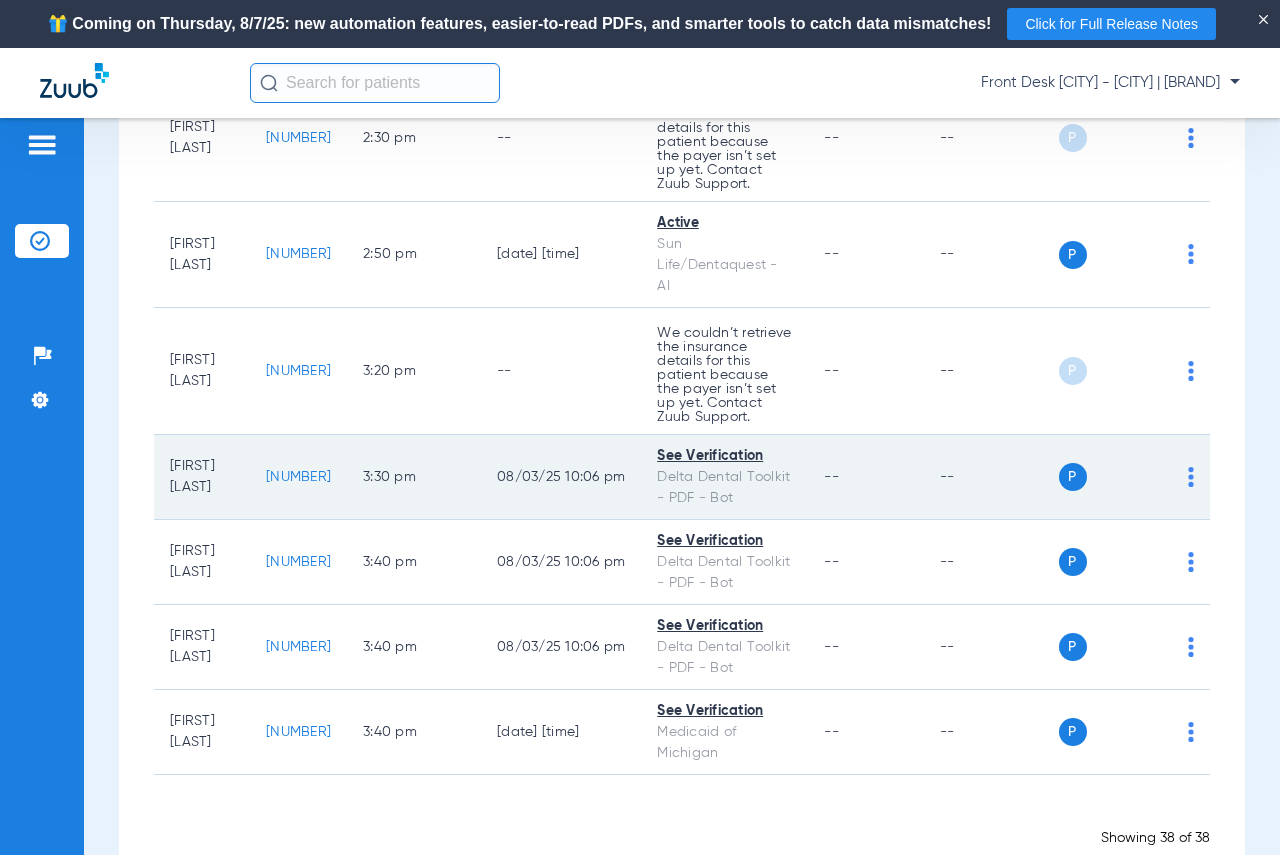 click on "[NUMBER]" 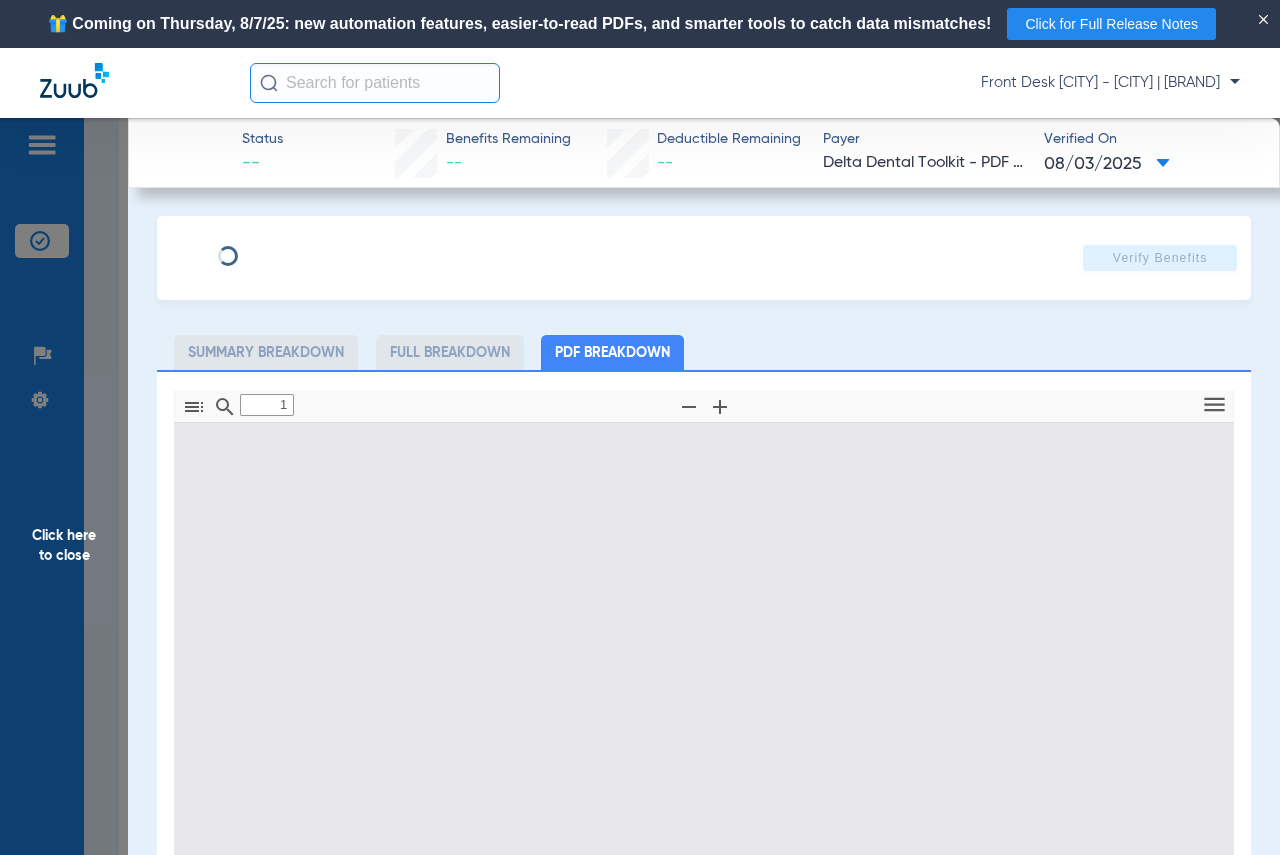 type on "0" 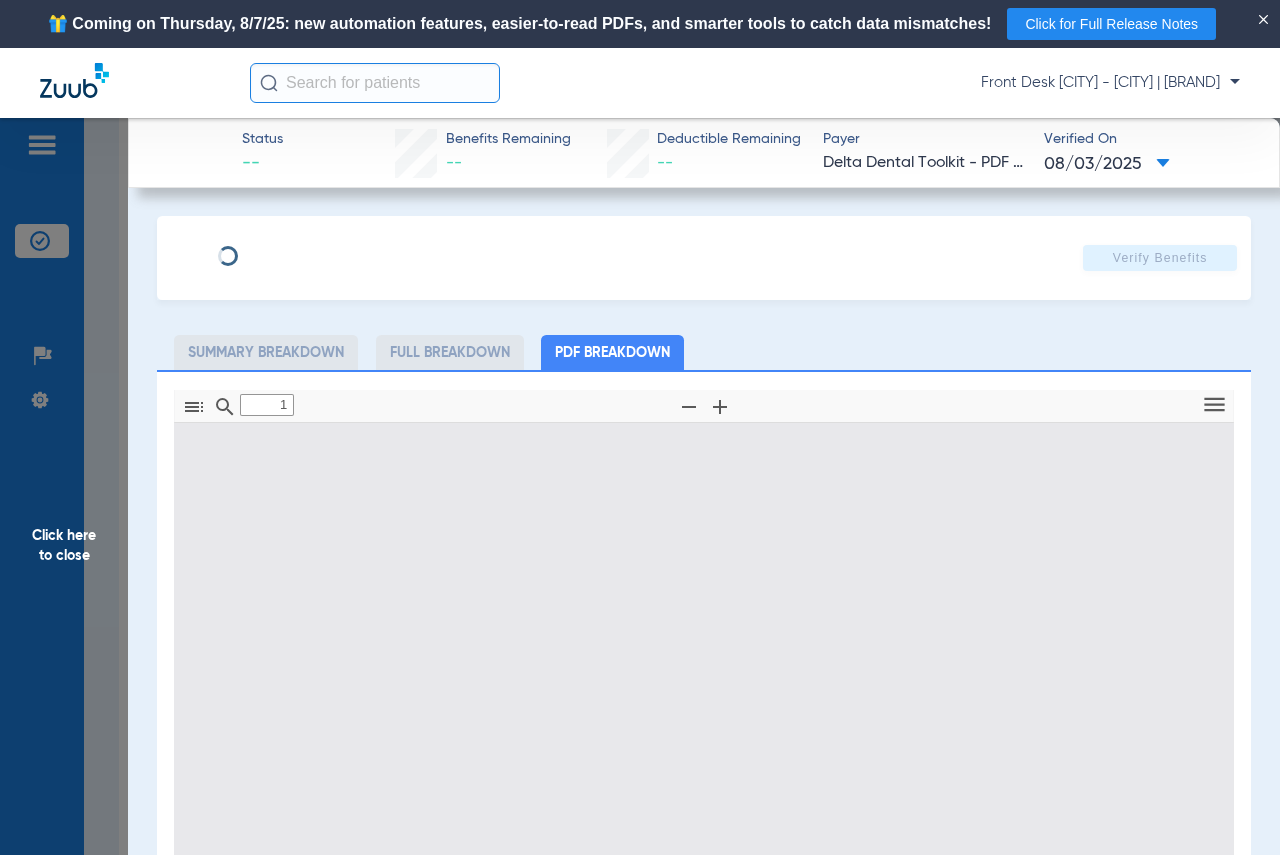 select on "page-width" 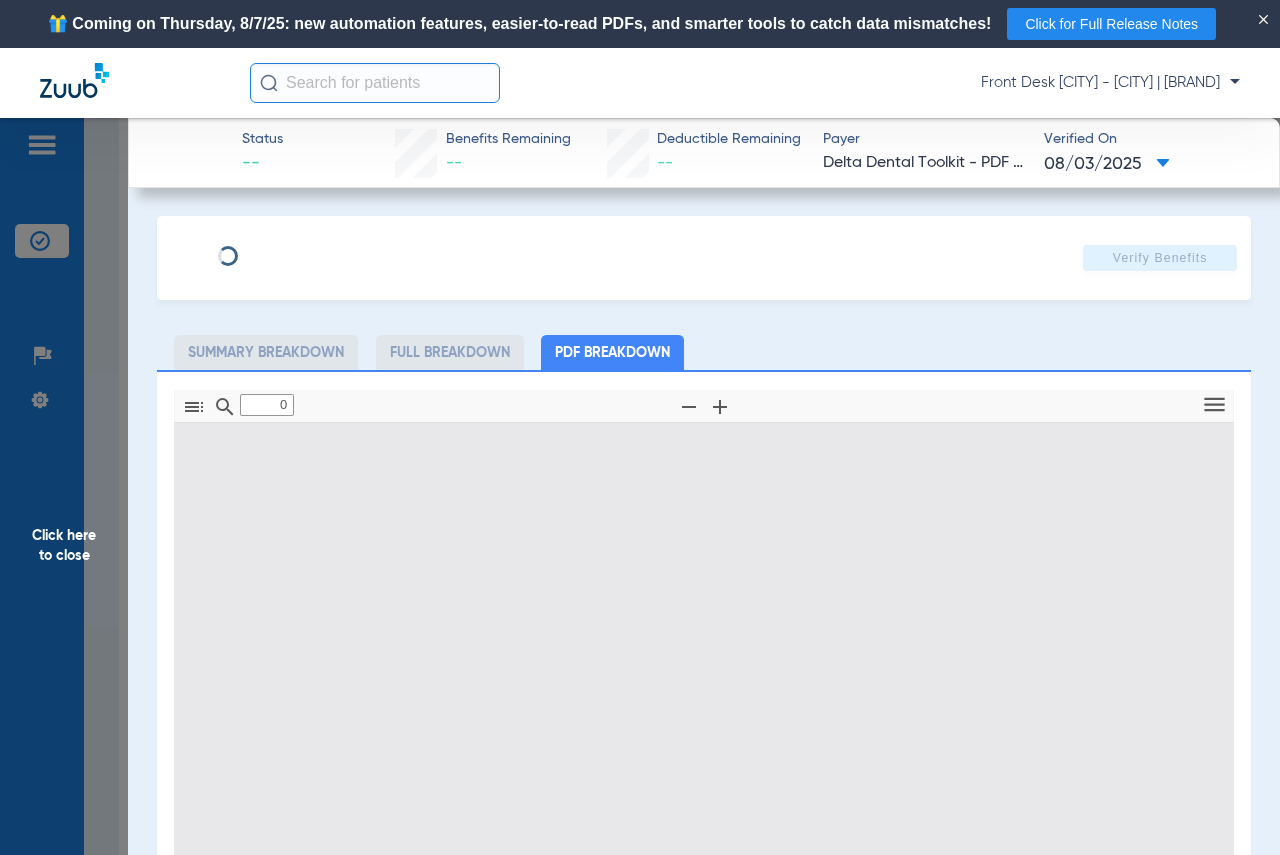 type on "1" 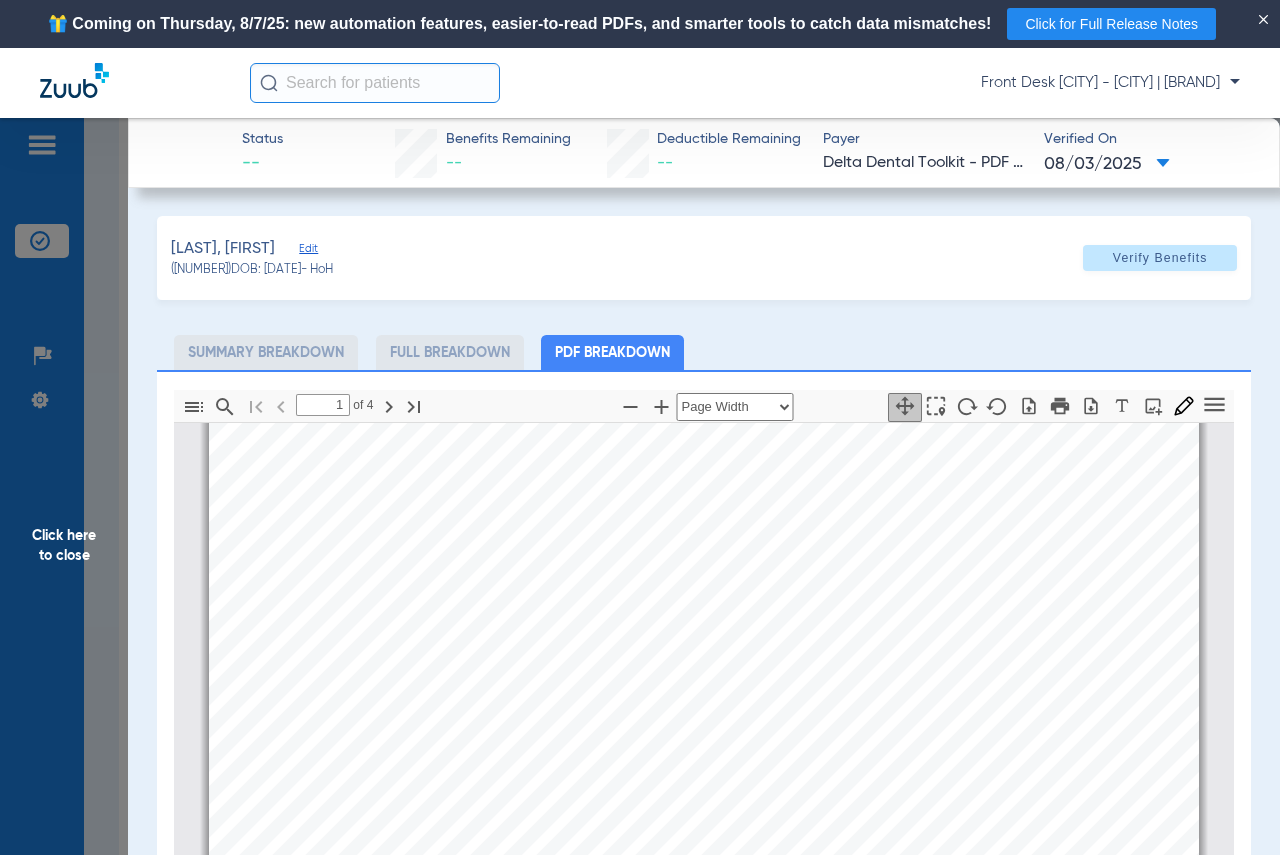 scroll, scrollTop: 210, scrollLeft: 0, axis: vertical 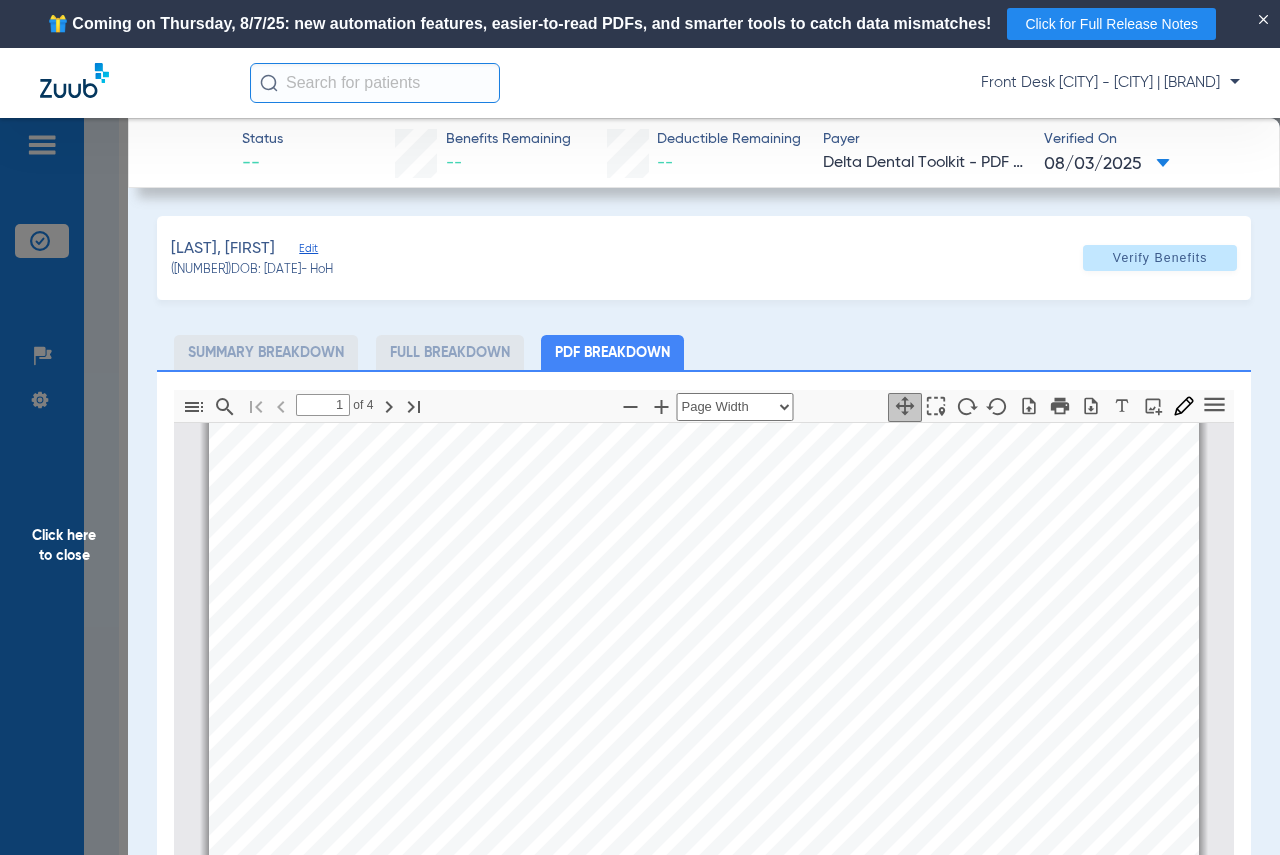 drag, startPoint x: 55, startPoint y: 544, endPoint x: 501, endPoint y: 850, distance: 540.88074 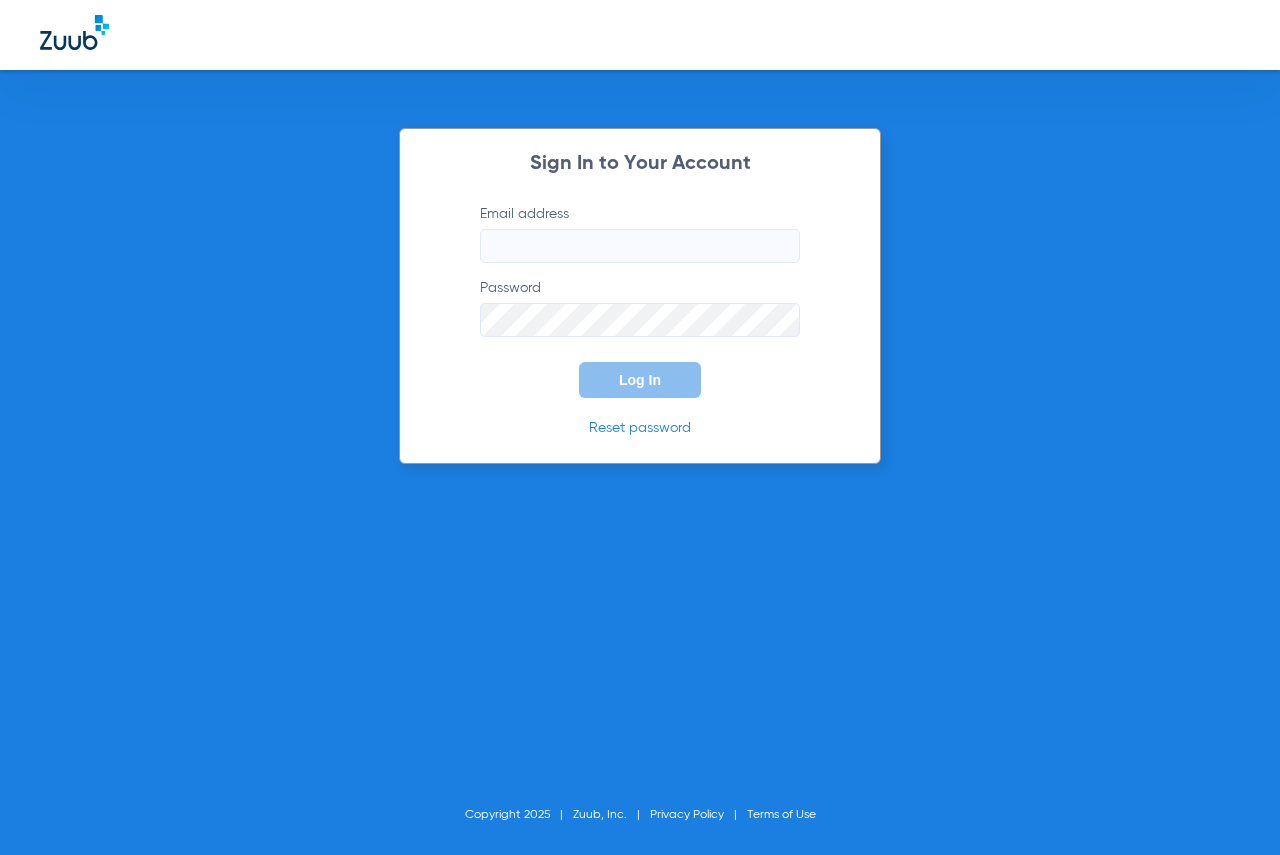type on "[EMAIL]" 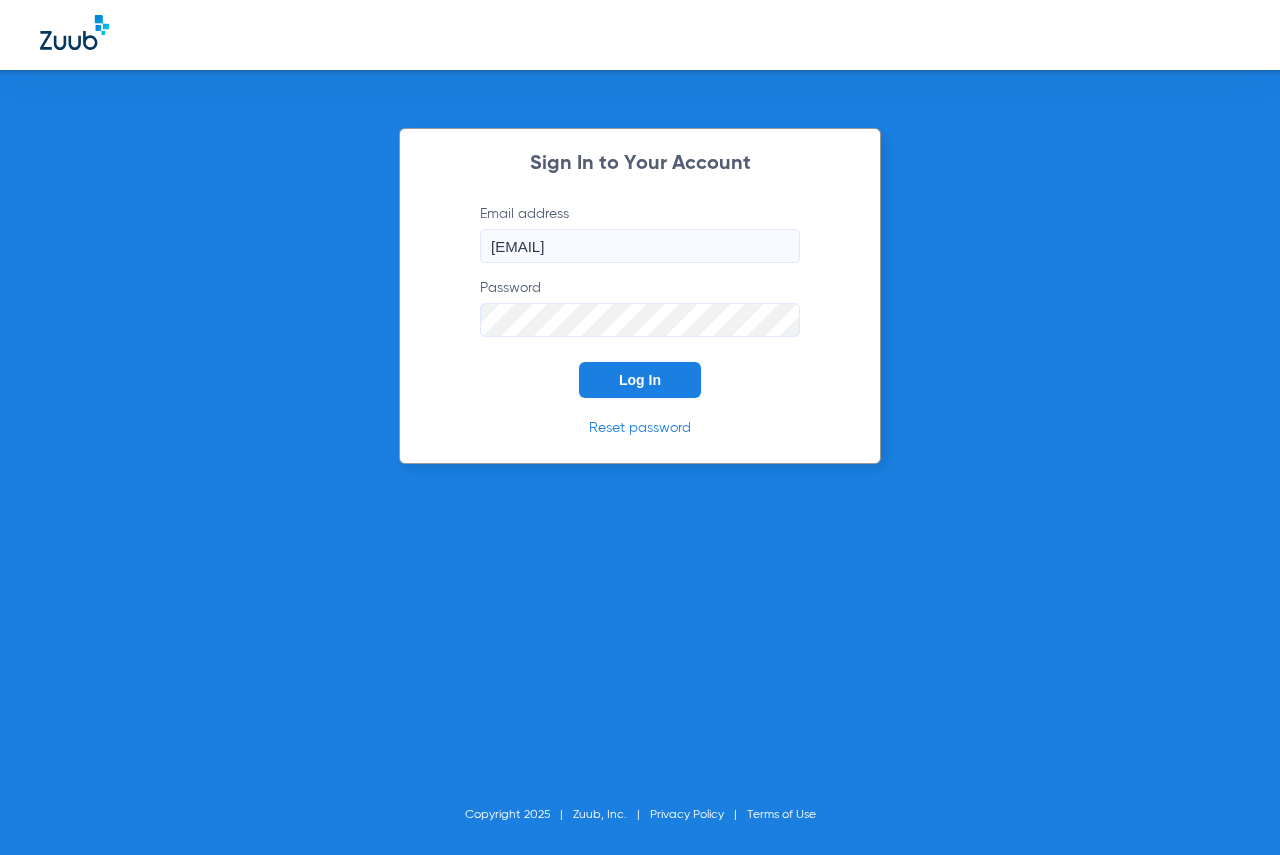 click on "Log In" 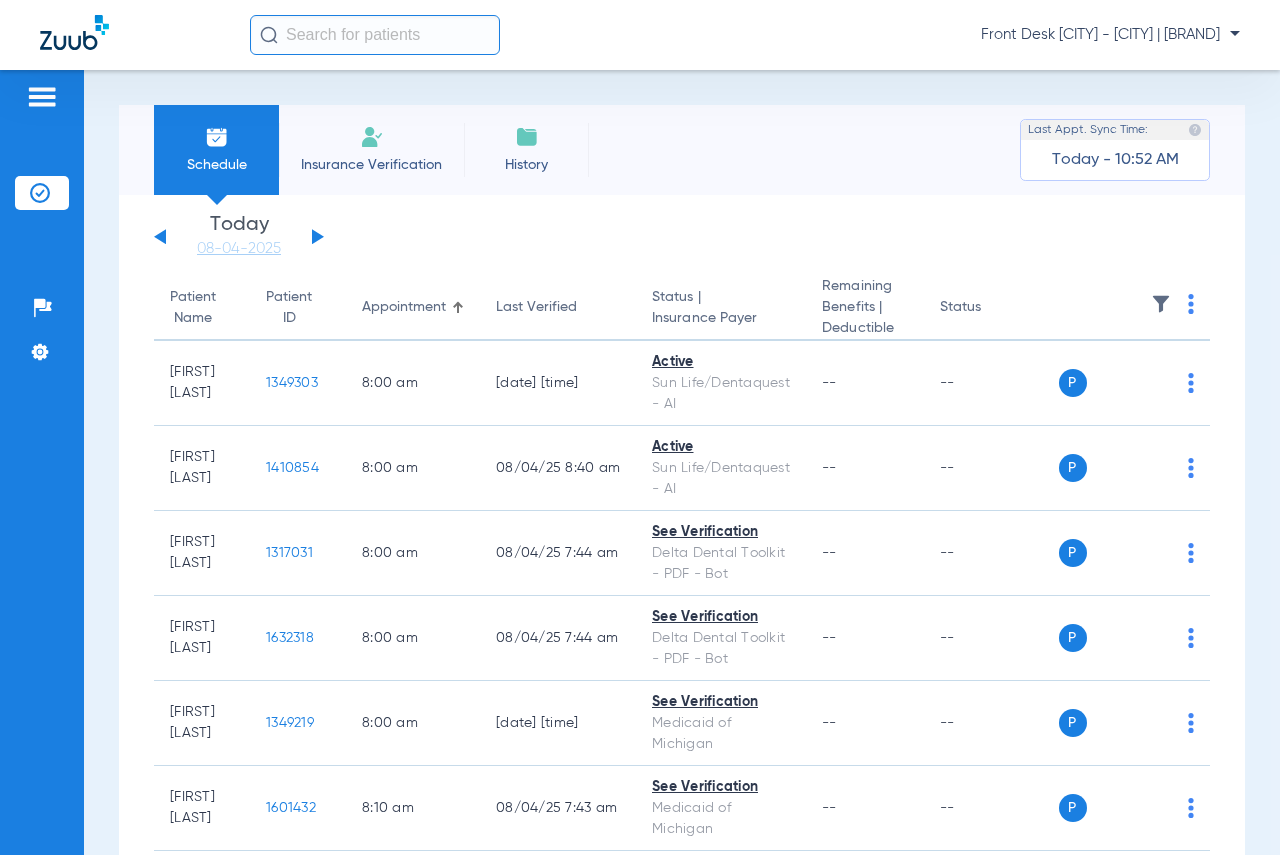 click 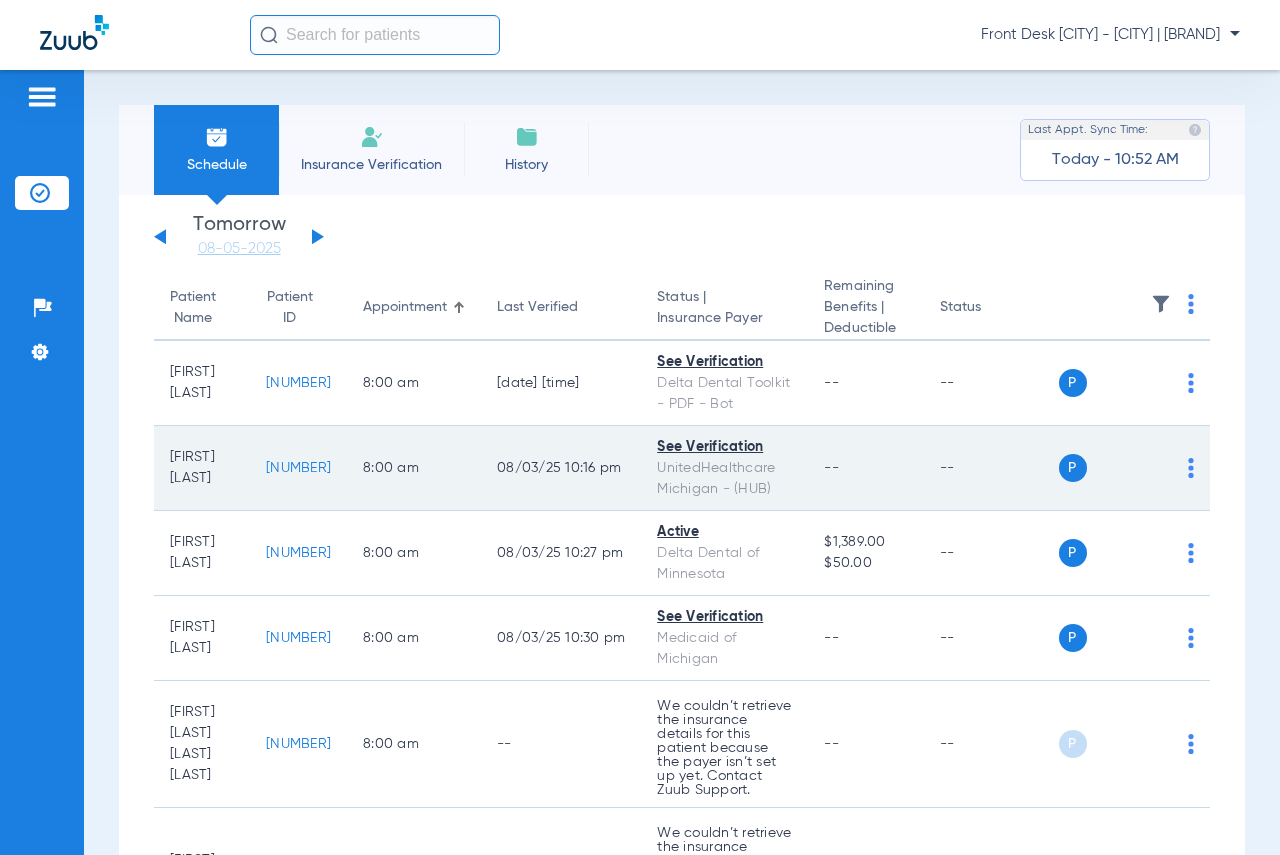 click on "[NUMBER]" 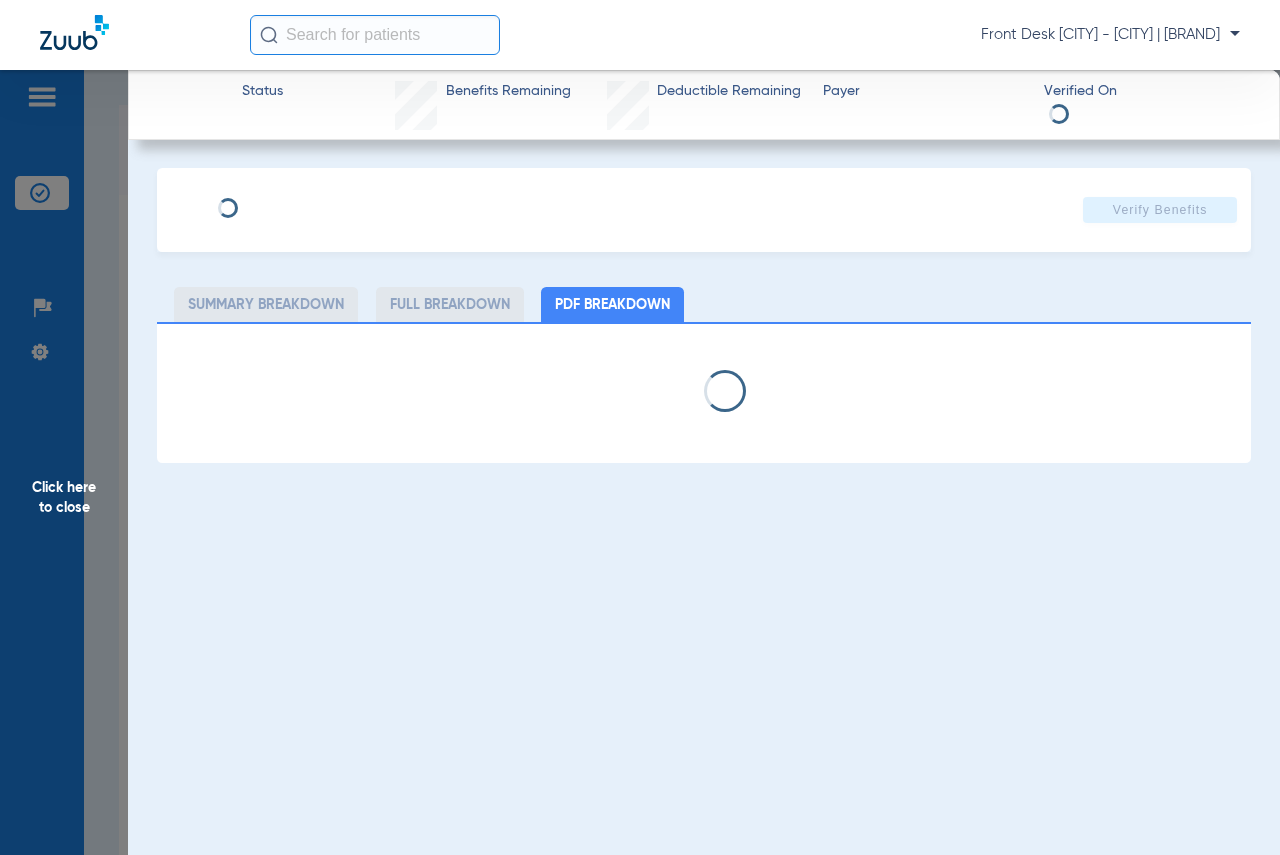 select on "page-width" 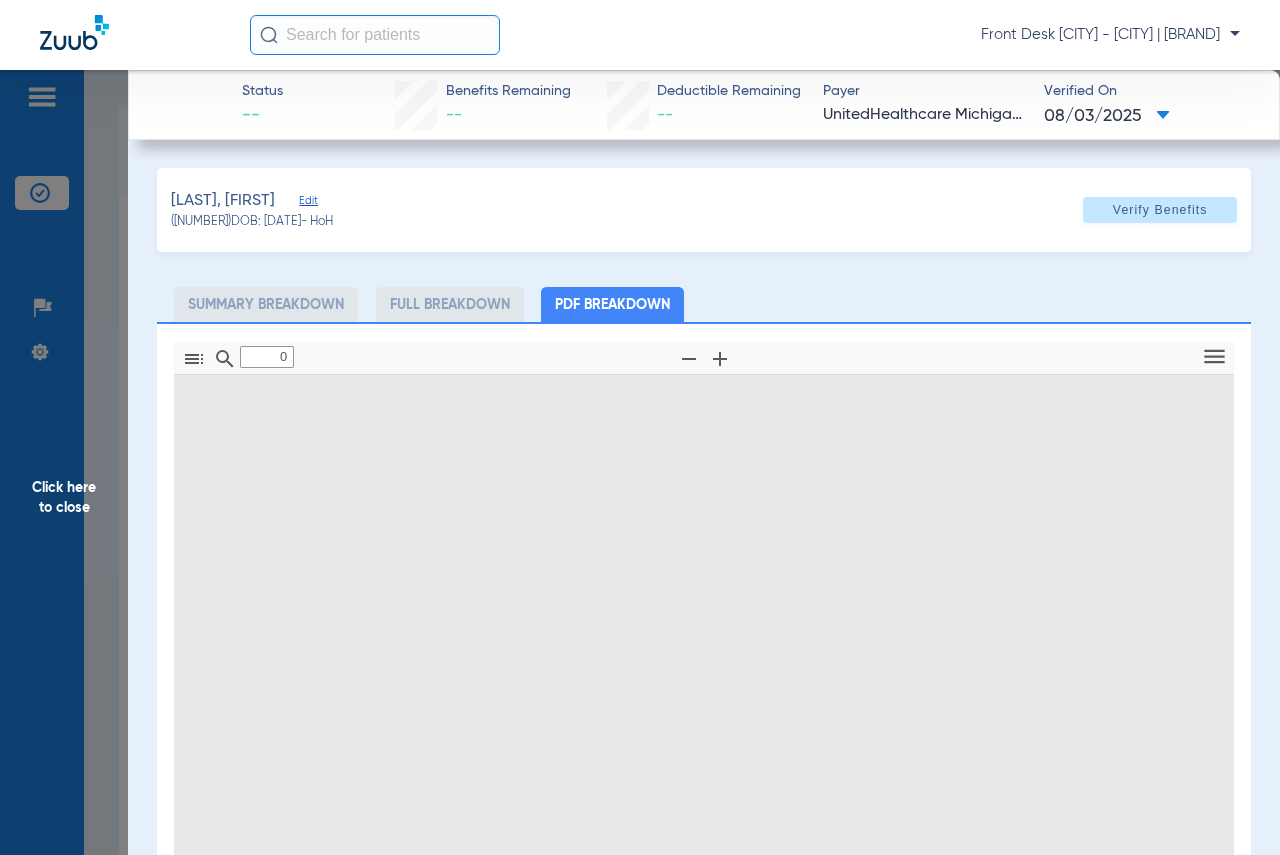 type on "1" 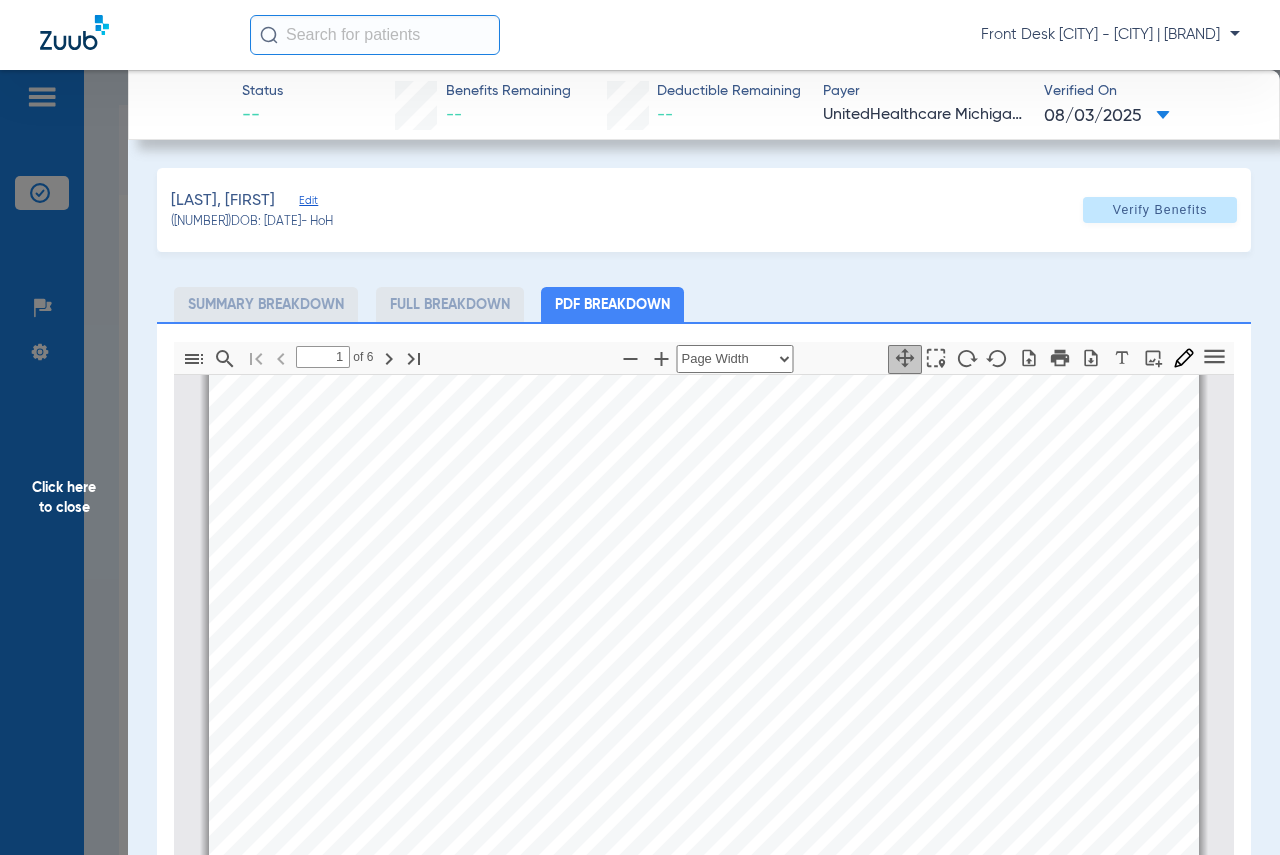 scroll, scrollTop: 210, scrollLeft: 0, axis: vertical 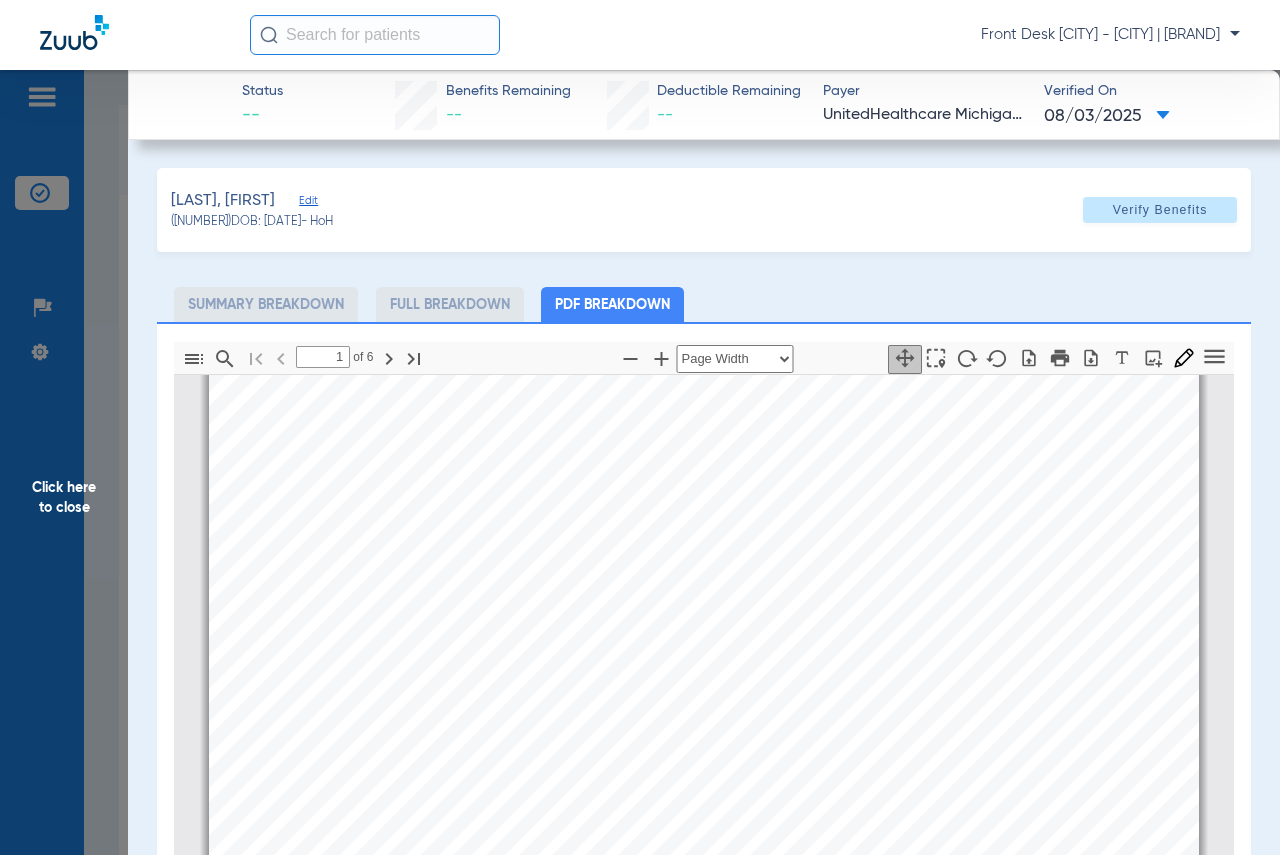 click on "Click here to close" 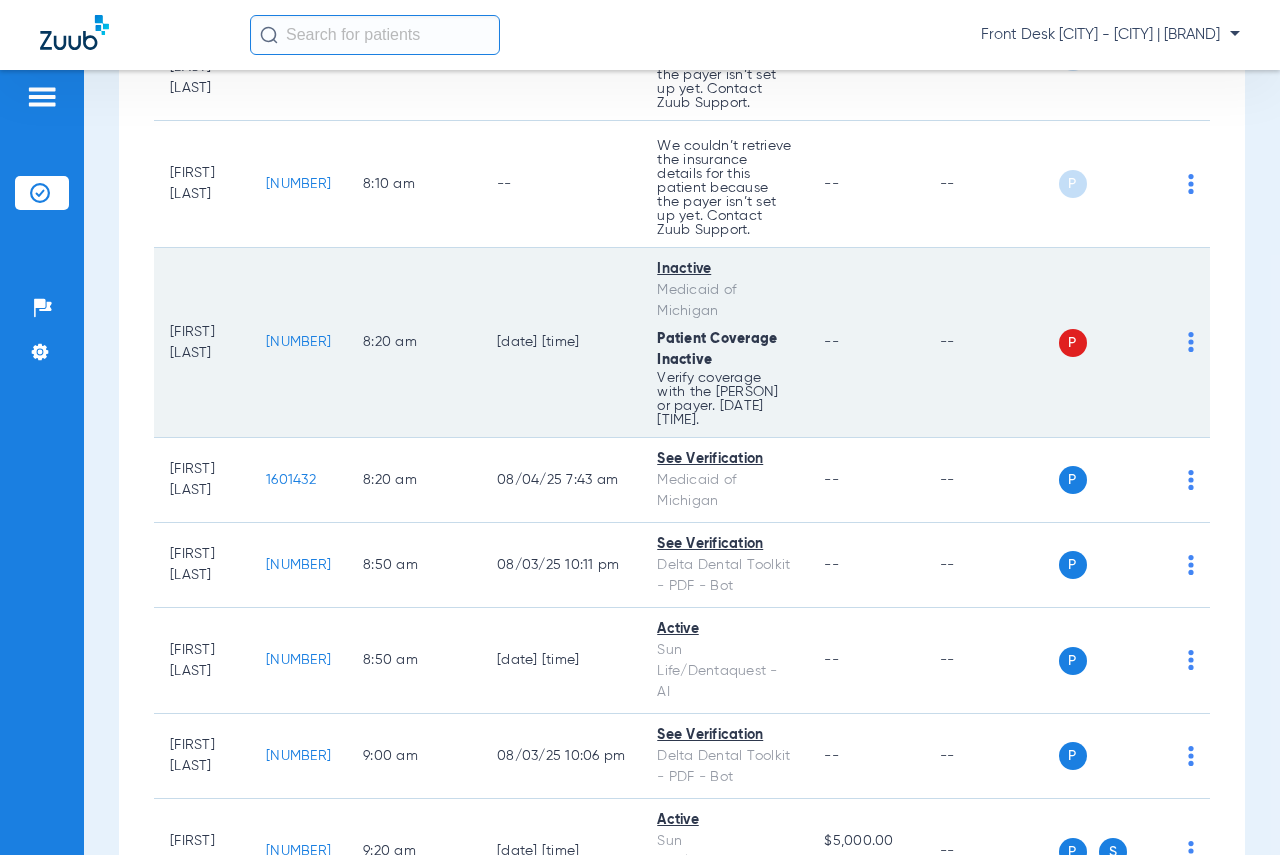 scroll, scrollTop: 700, scrollLeft: 0, axis: vertical 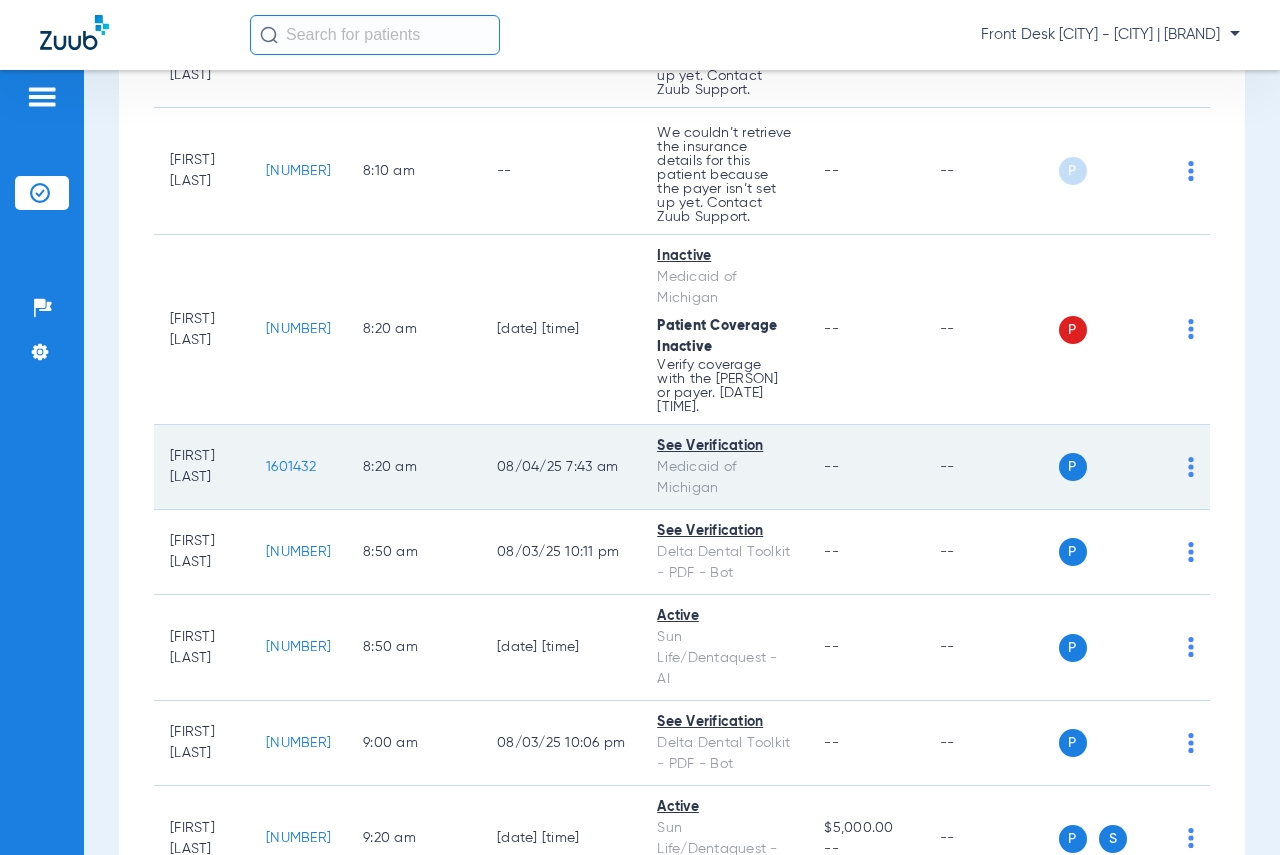 click on "1601432" 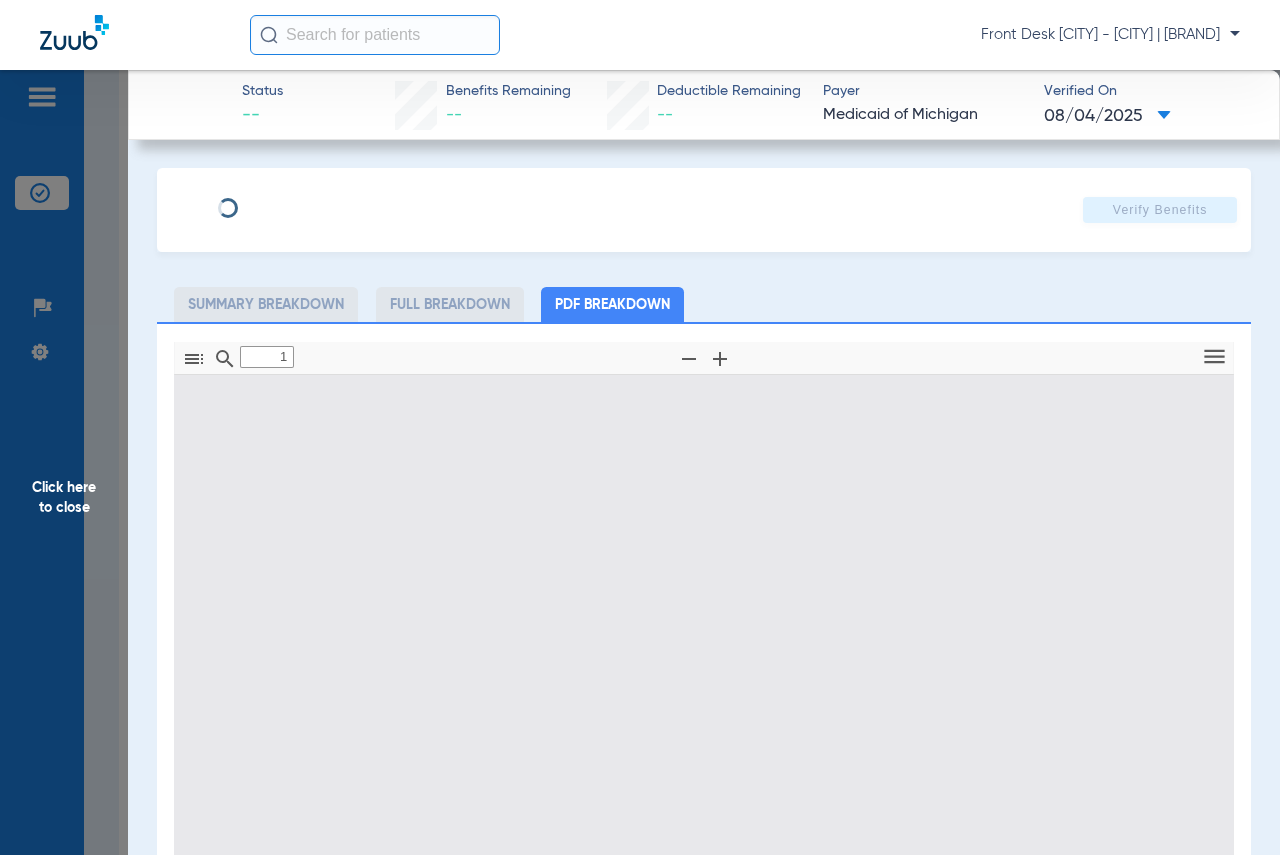 type on "0" 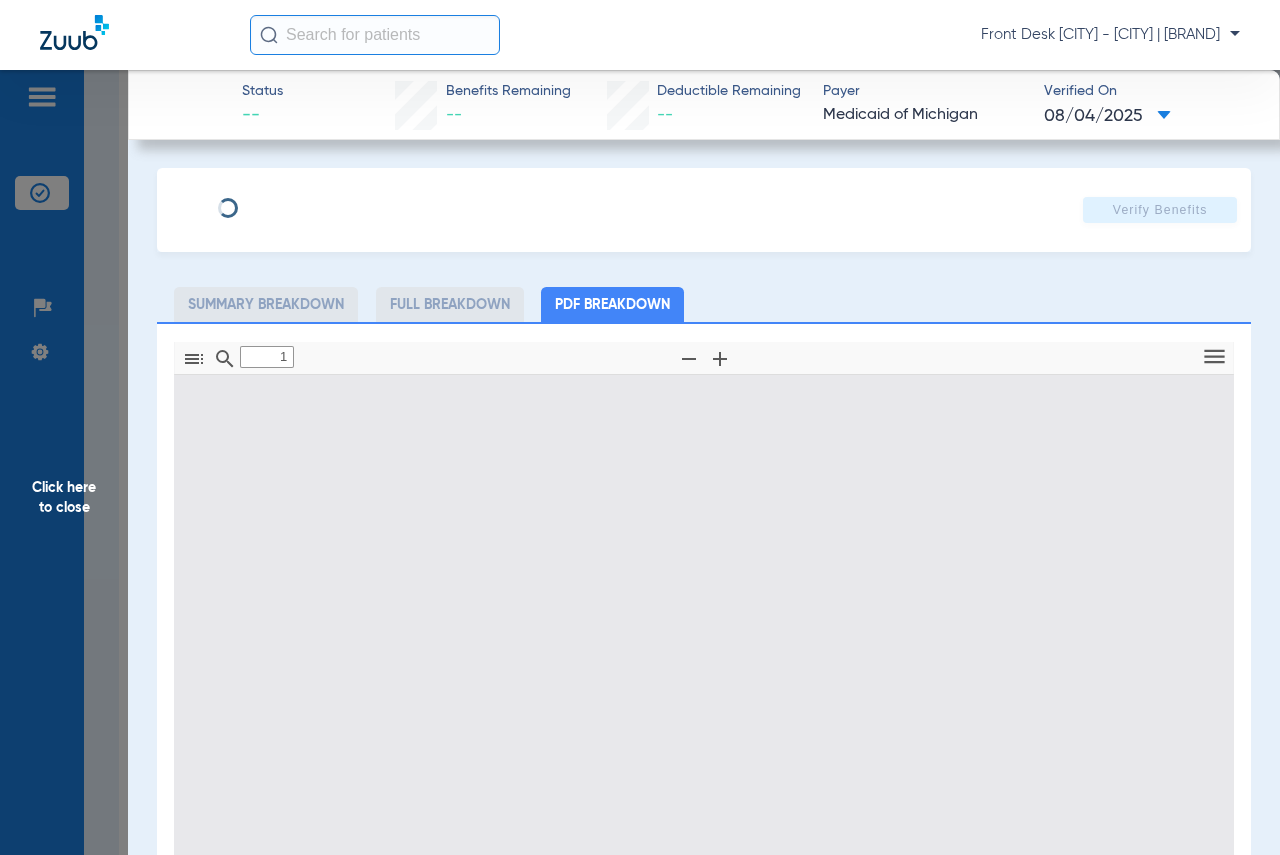 select on "page-width" 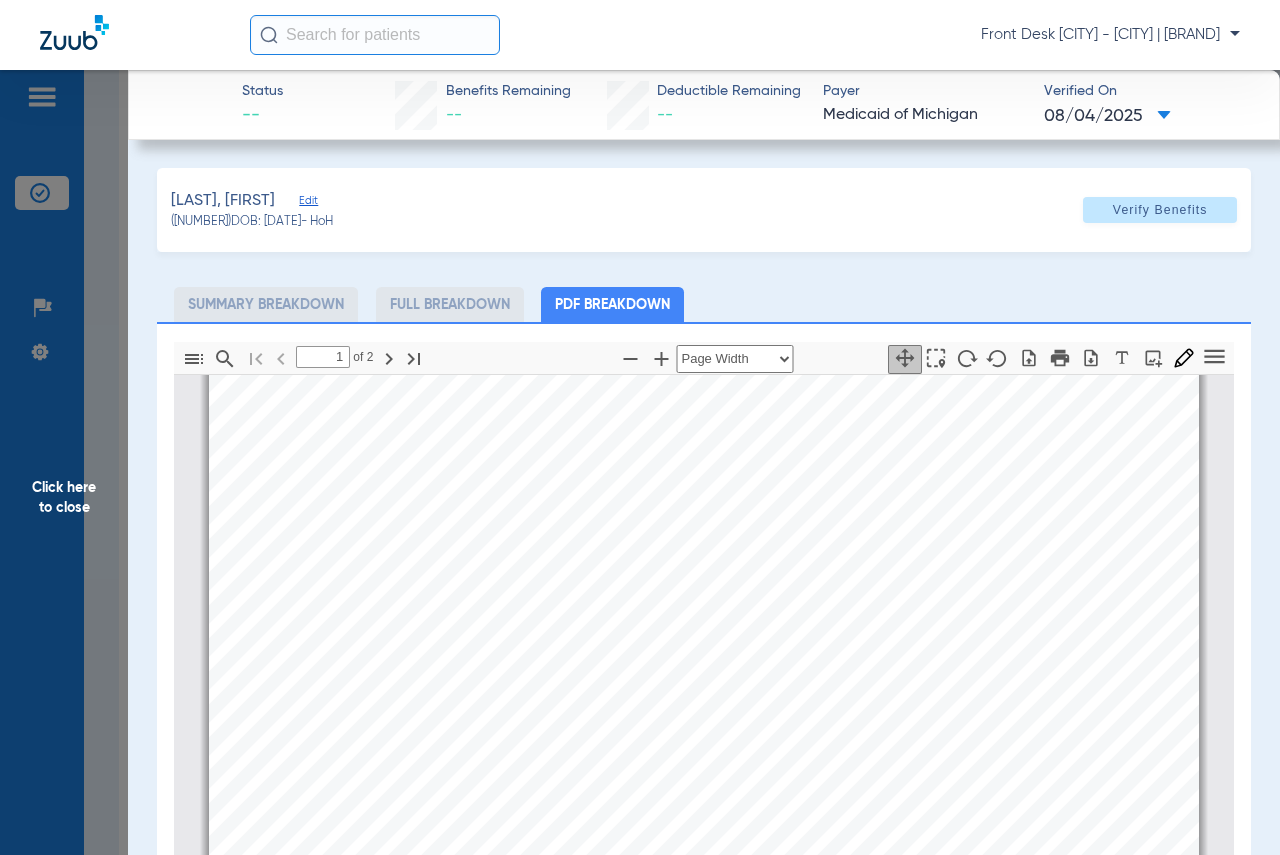 scroll, scrollTop: 410, scrollLeft: 0, axis: vertical 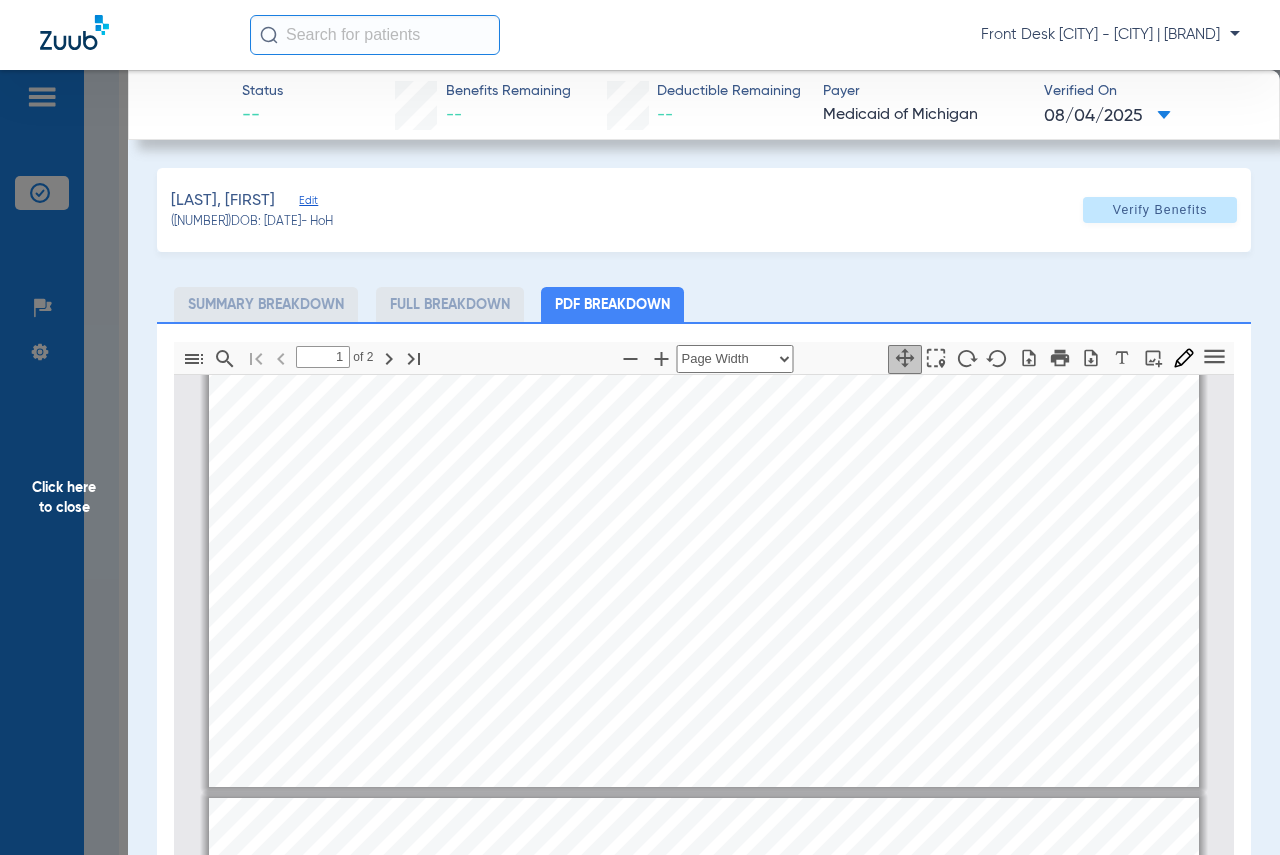 type on "2" 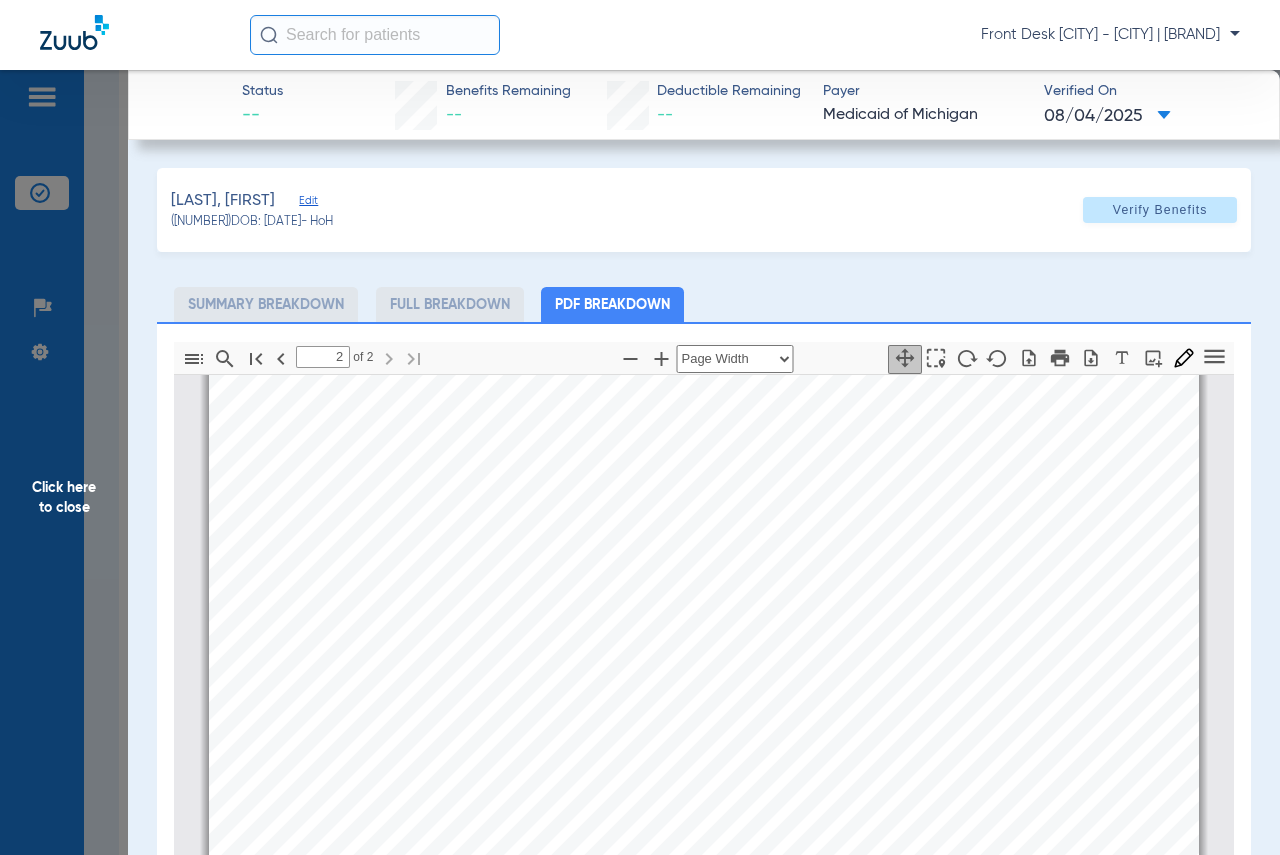scroll, scrollTop: 1710, scrollLeft: 0, axis: vertical 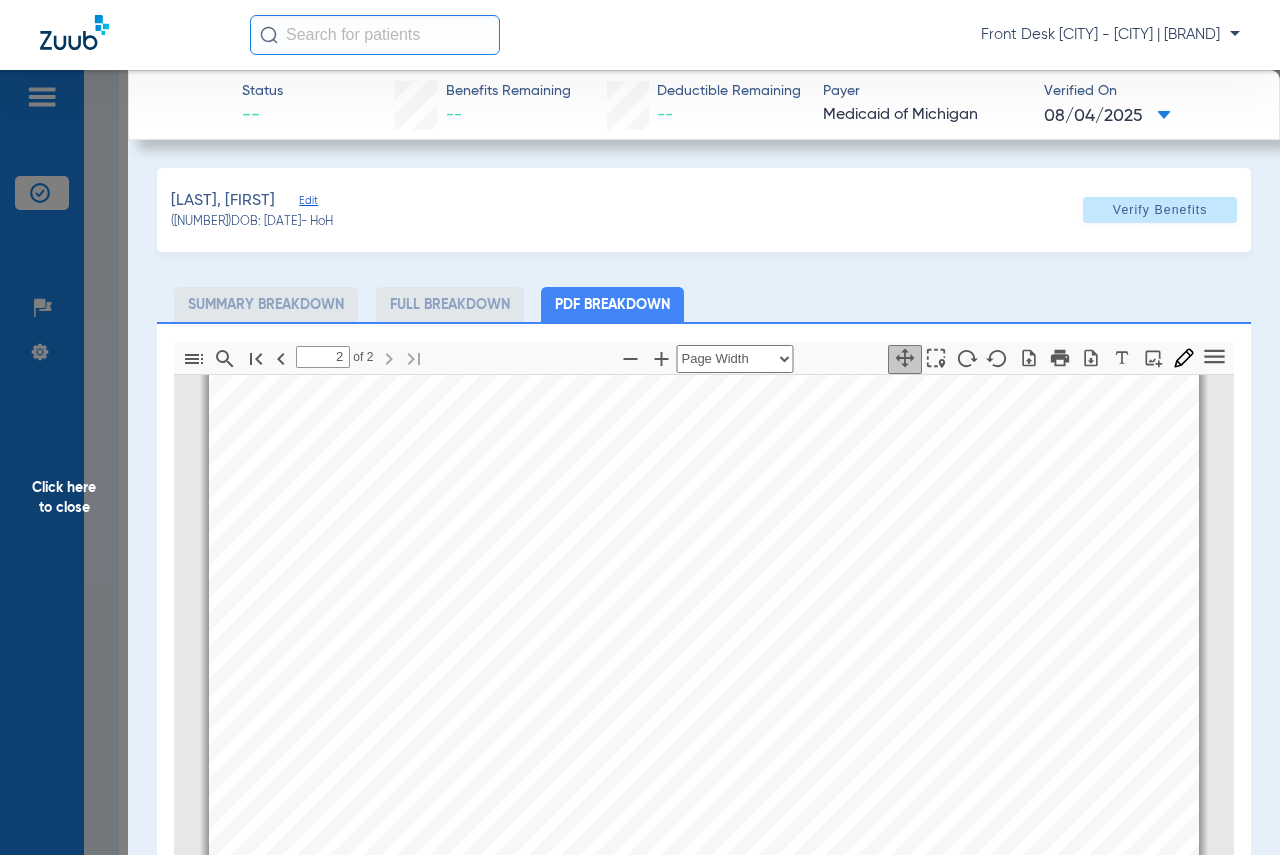 click on "Click here to close" 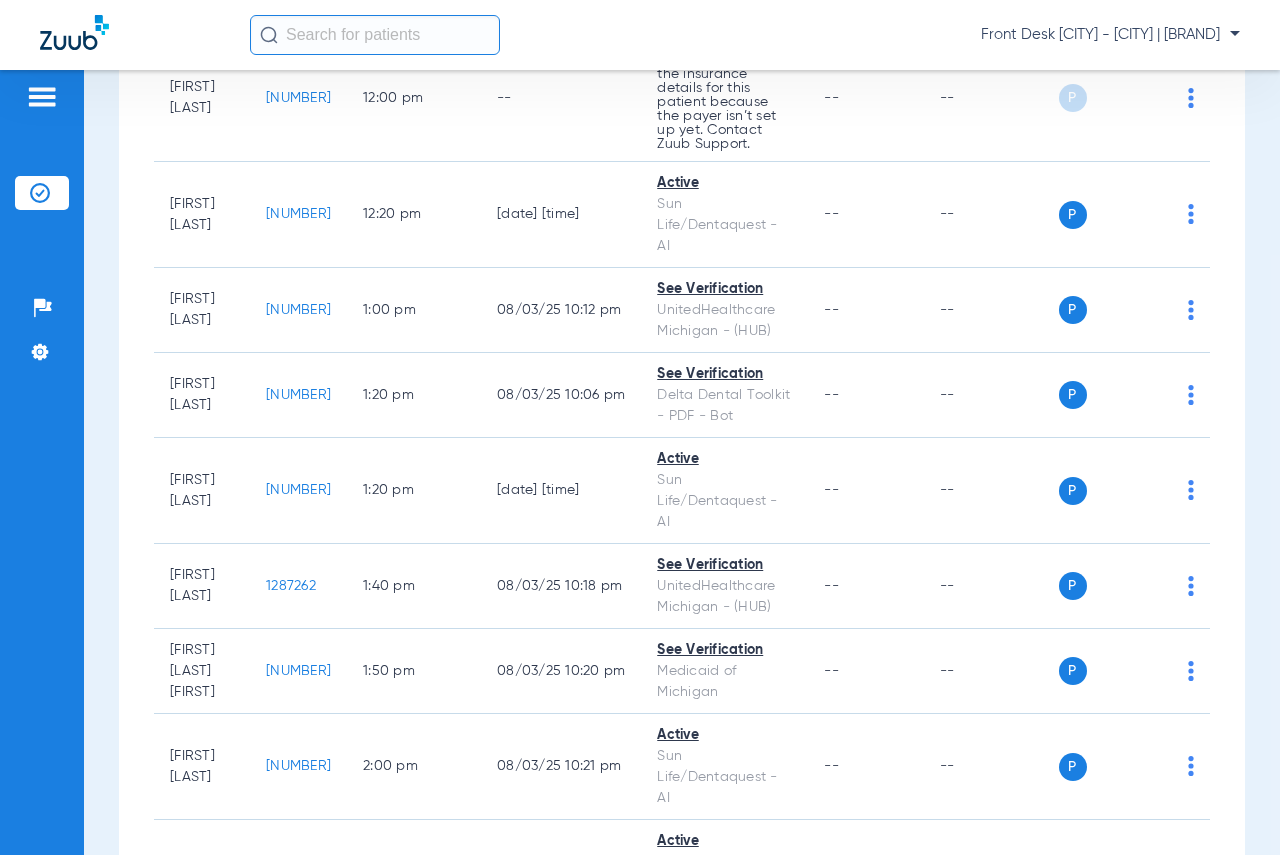 scroll, scrollTop: 2400, scrollLeft: 0, axis: vertical 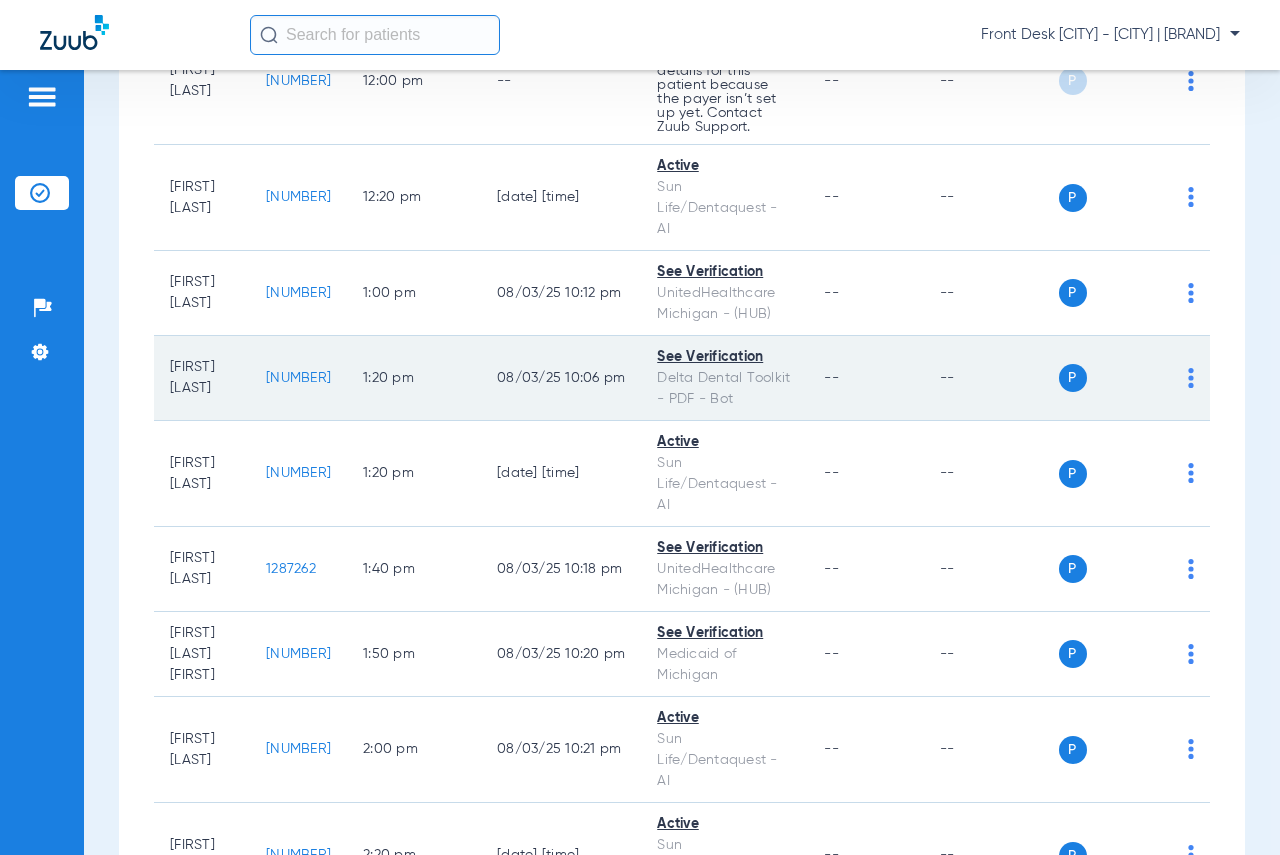 click on "[NUMBER]" 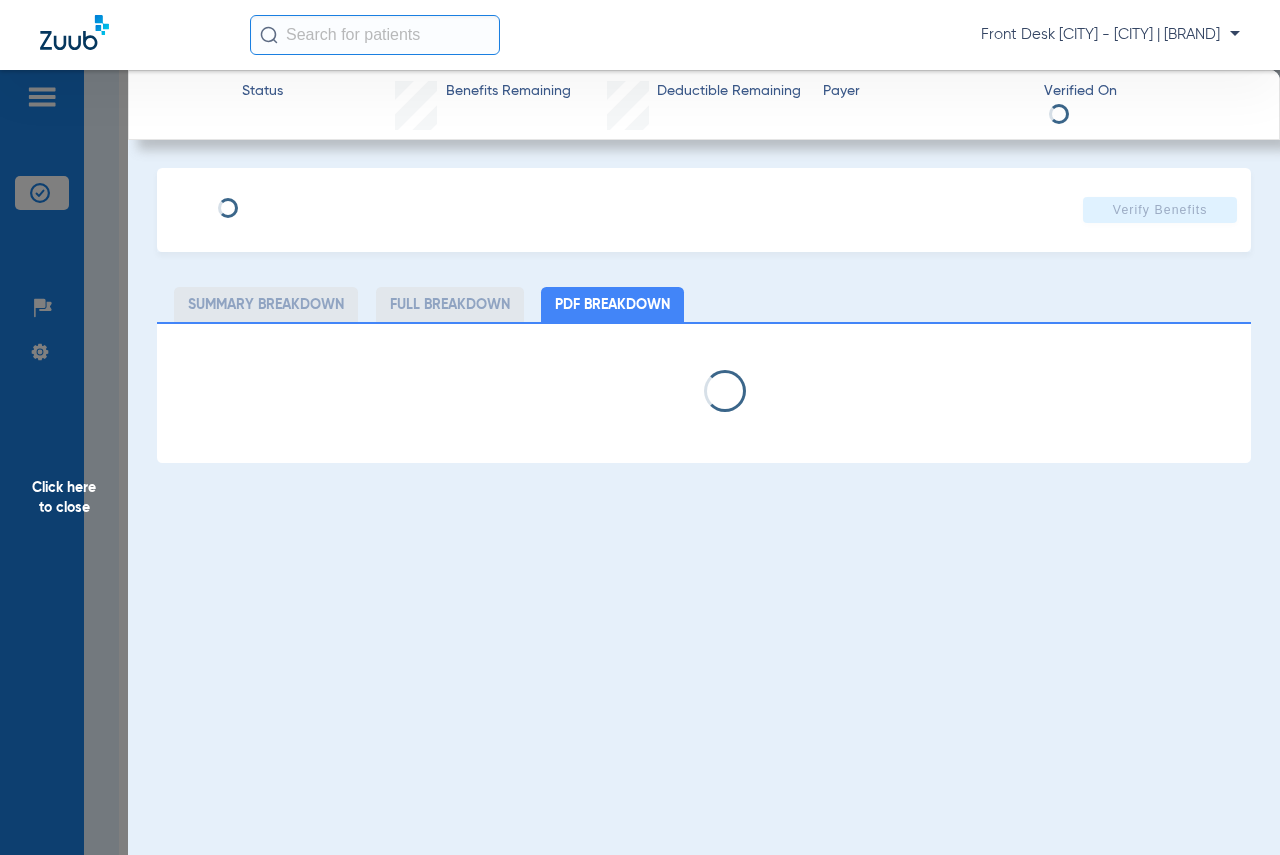 select on "page-width" 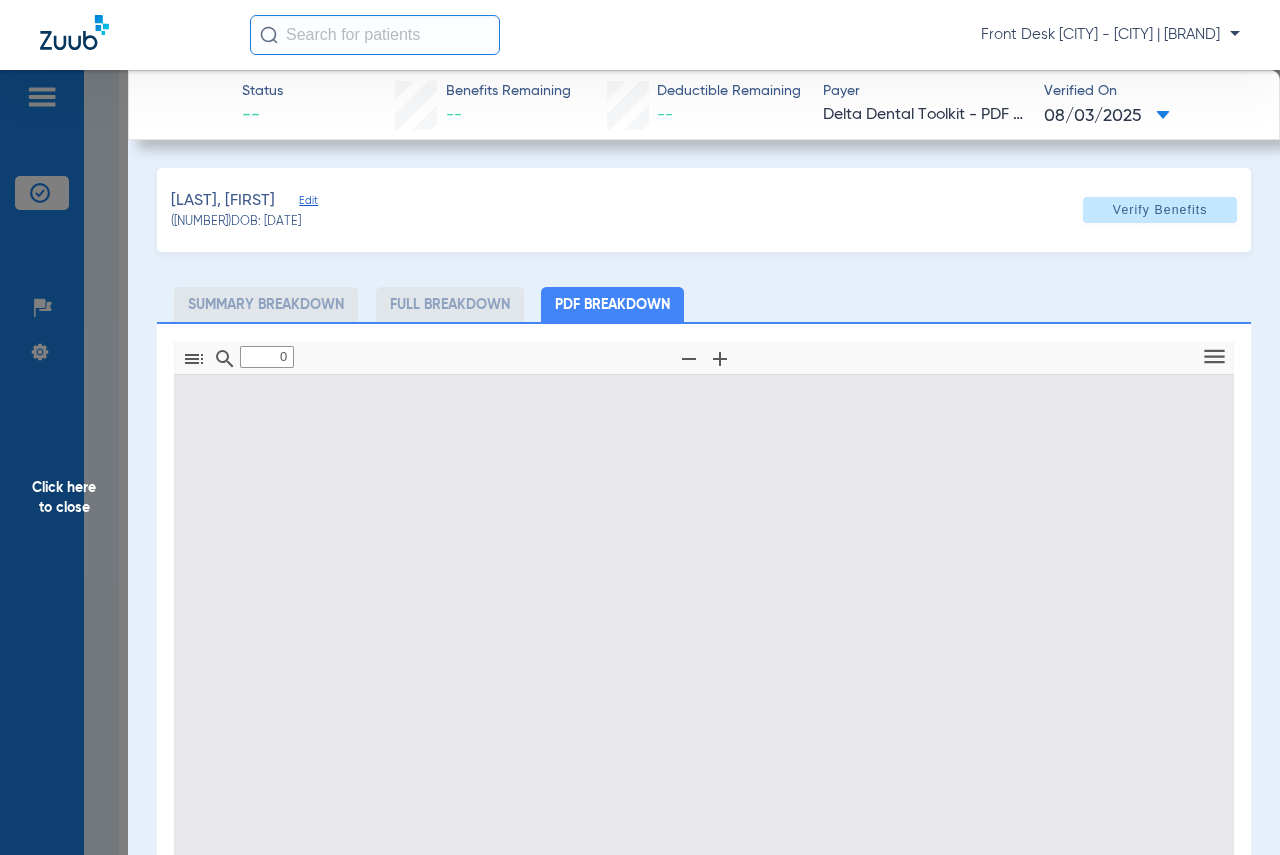 type on "1" 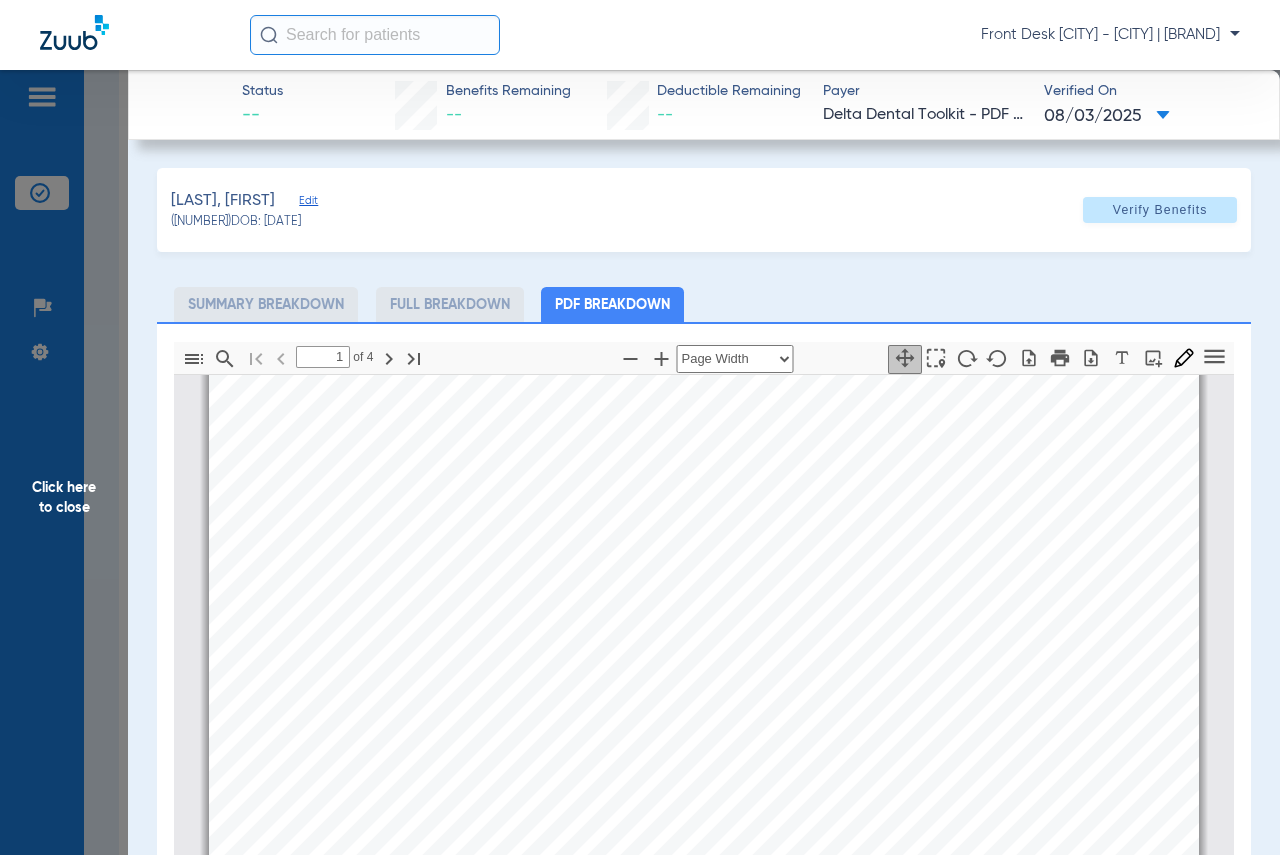 scroll, scrollTop: 110, scrollLeft: 0, axis: vertical 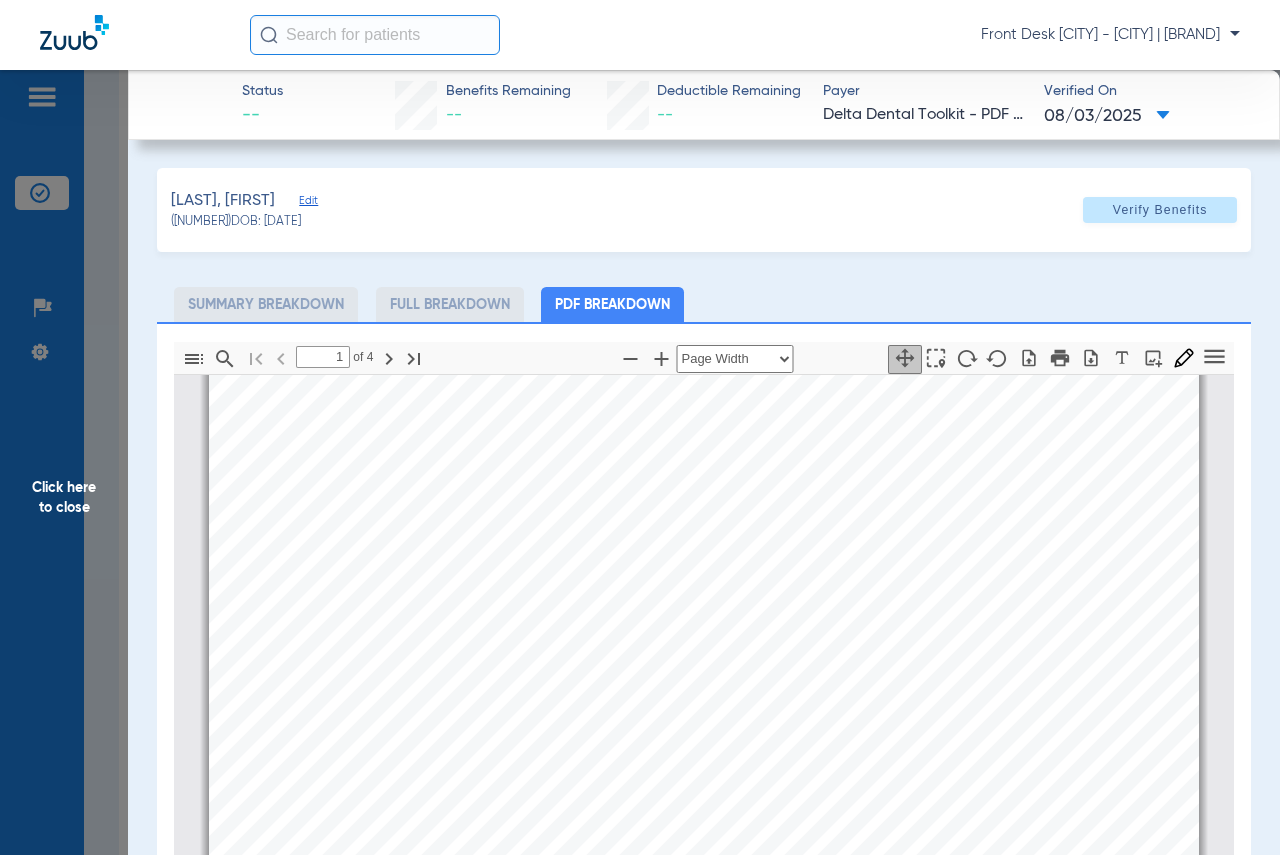 click on "Click here to close" 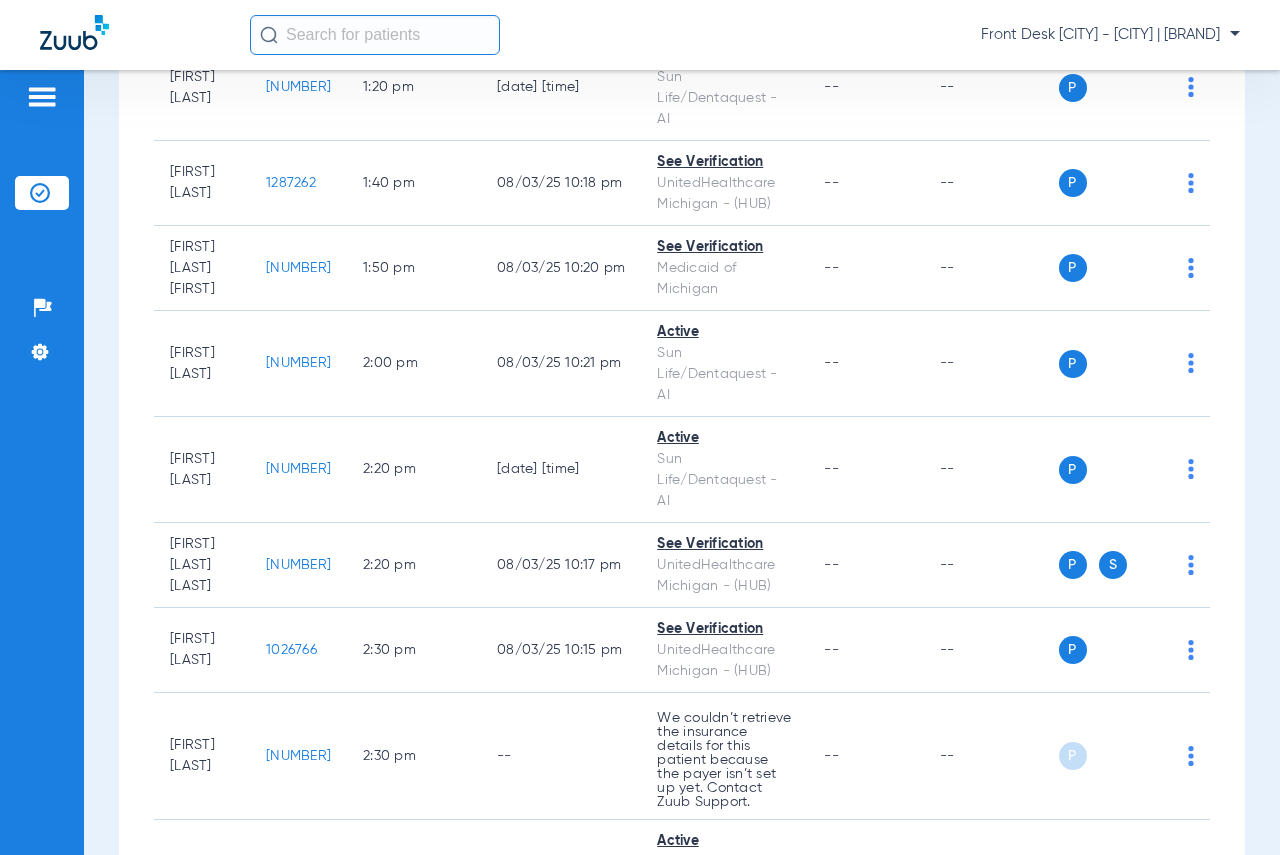 scroll, scrollTop: 2800, scrollLeft: 0, axis: vertical 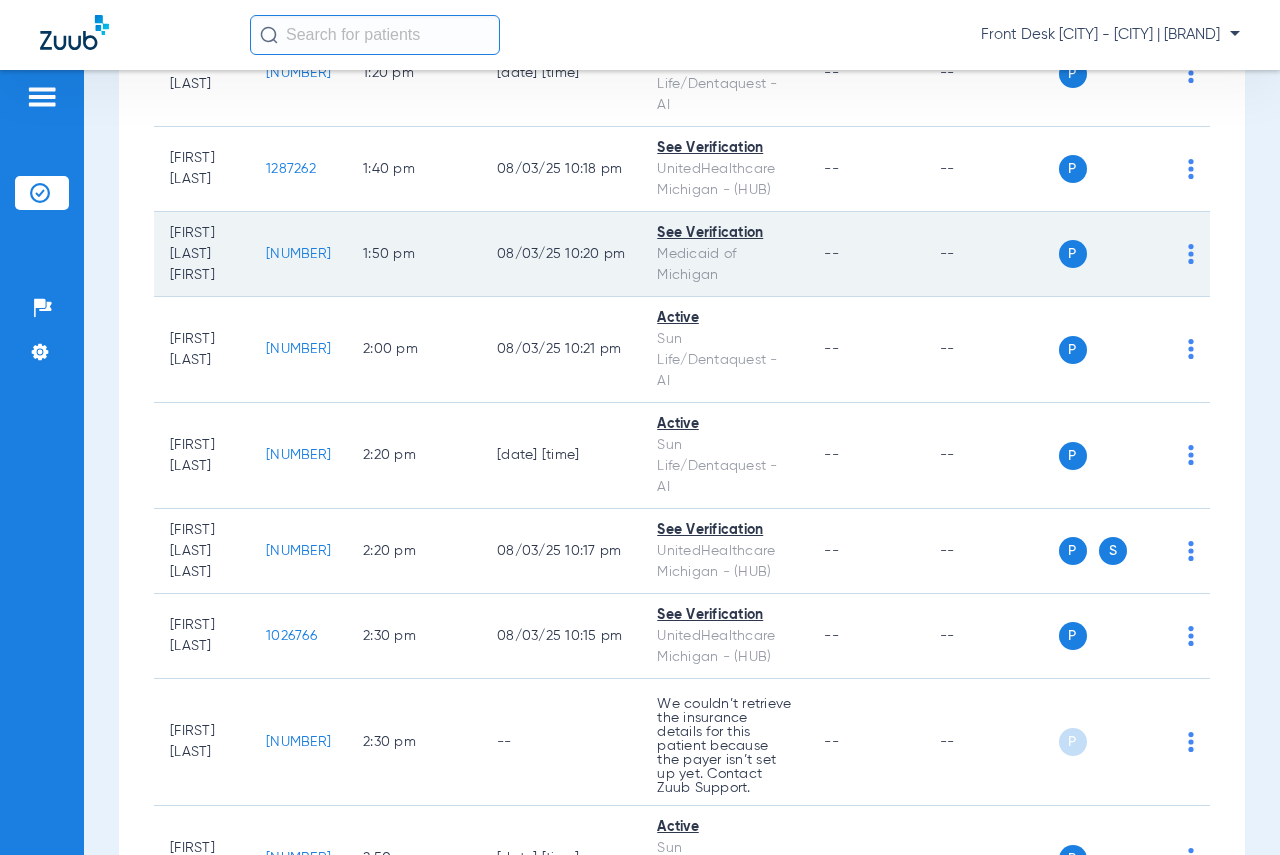 click on "[NUMBER]" 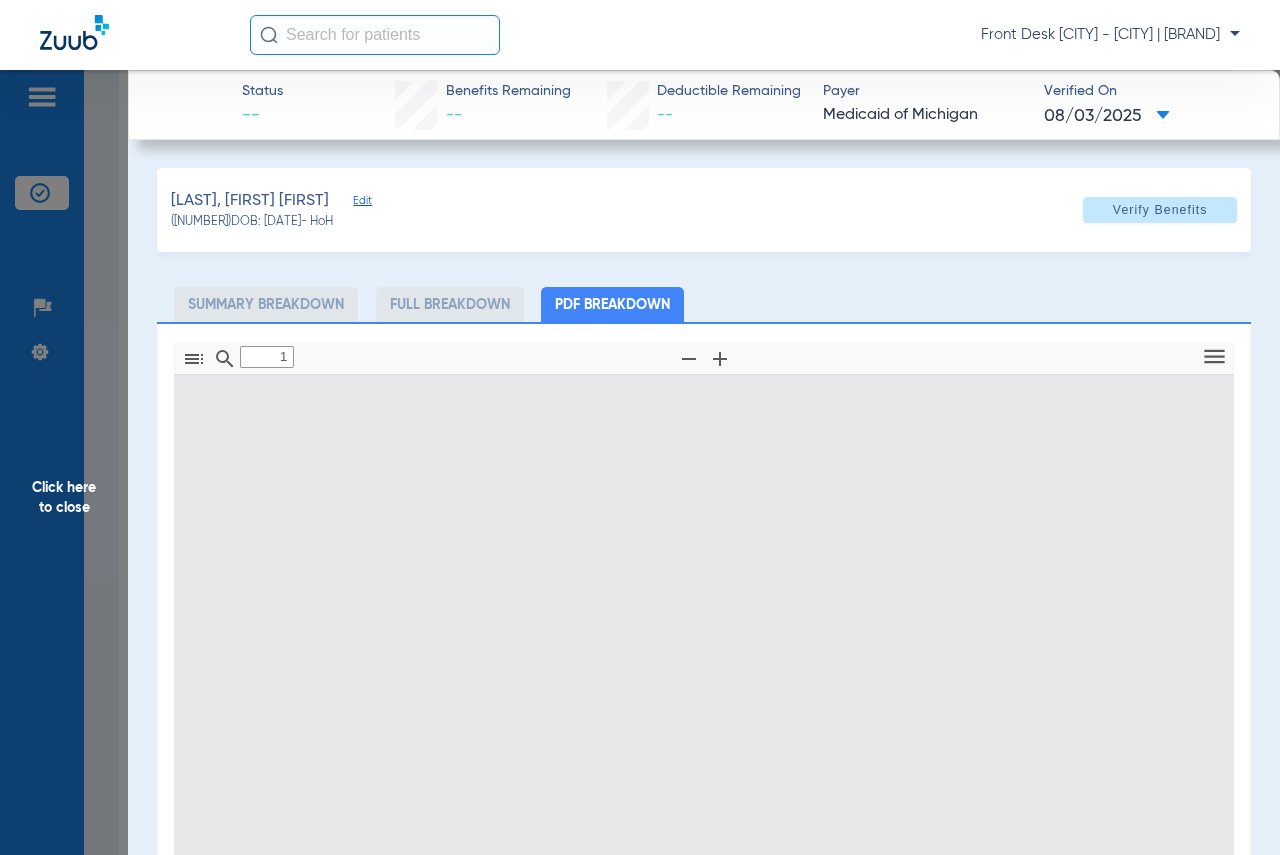 type on "0" 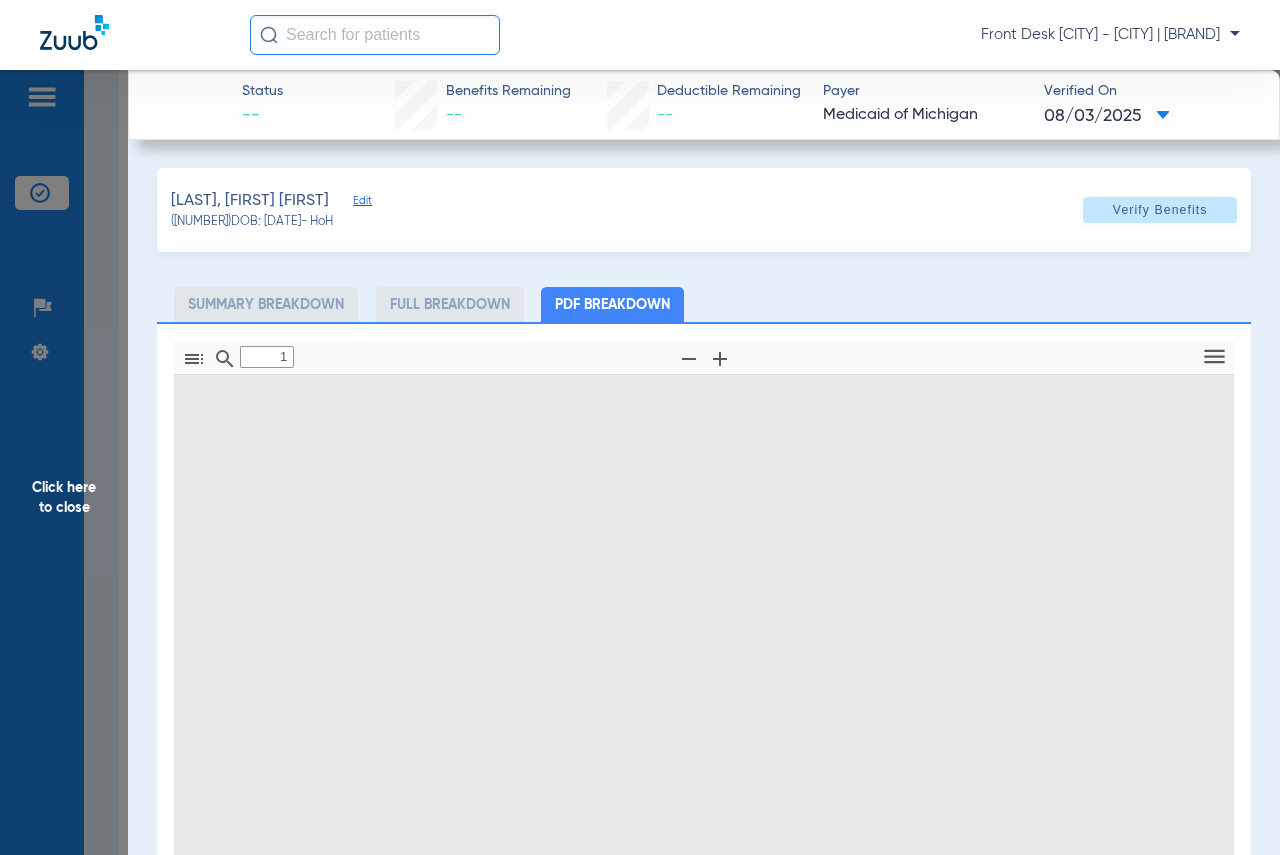 select on "page-width" 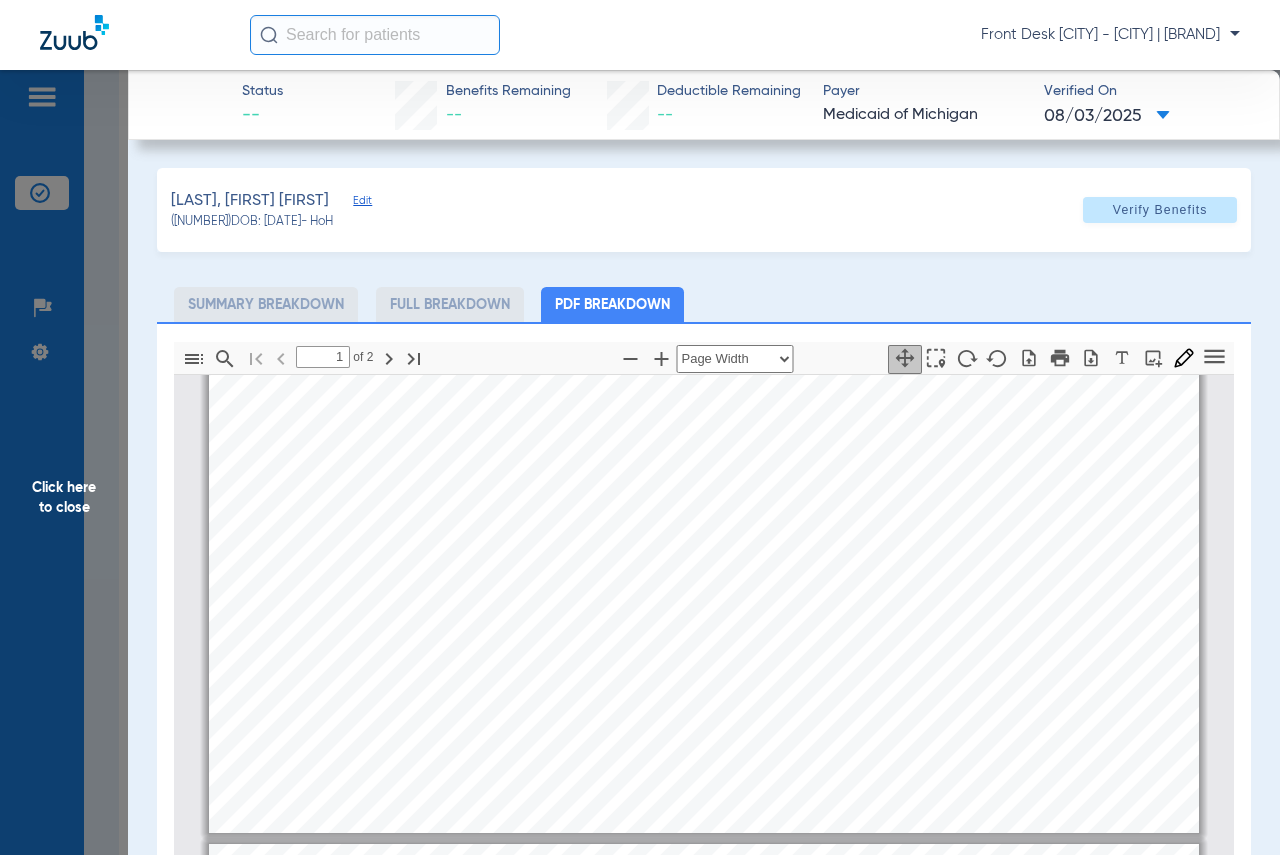 type on "2" 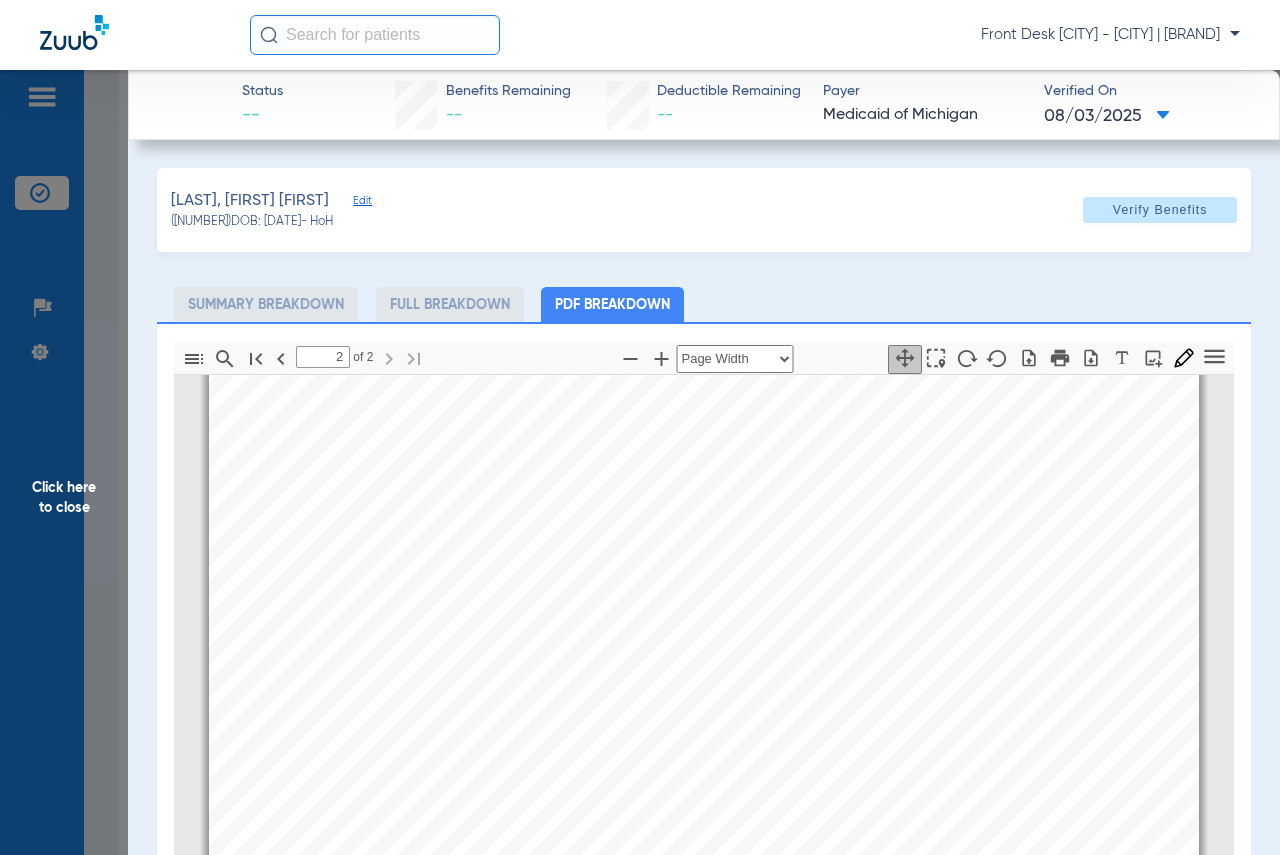 scroll, scrollTop: 1710, scrollLeft: 0, axis: vertical 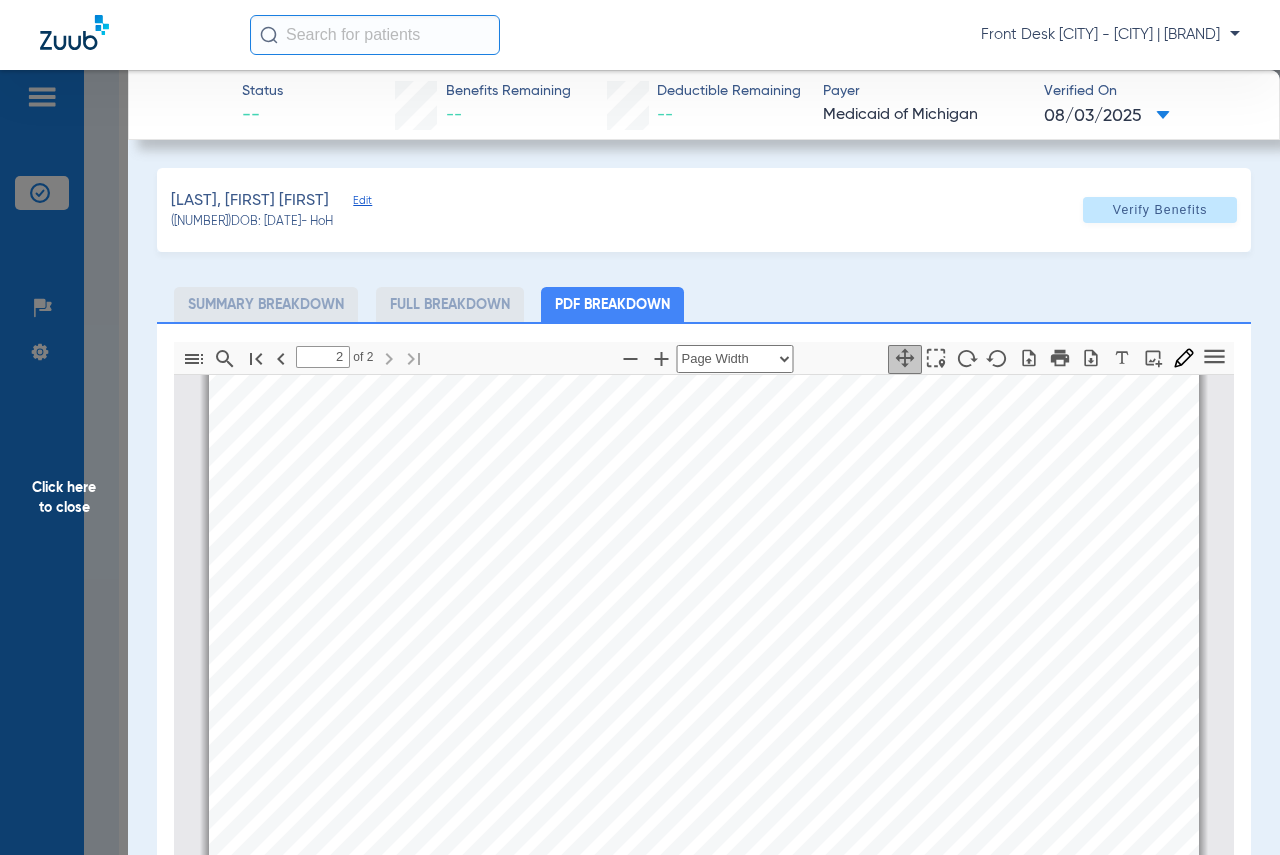 click on "Click here to close" 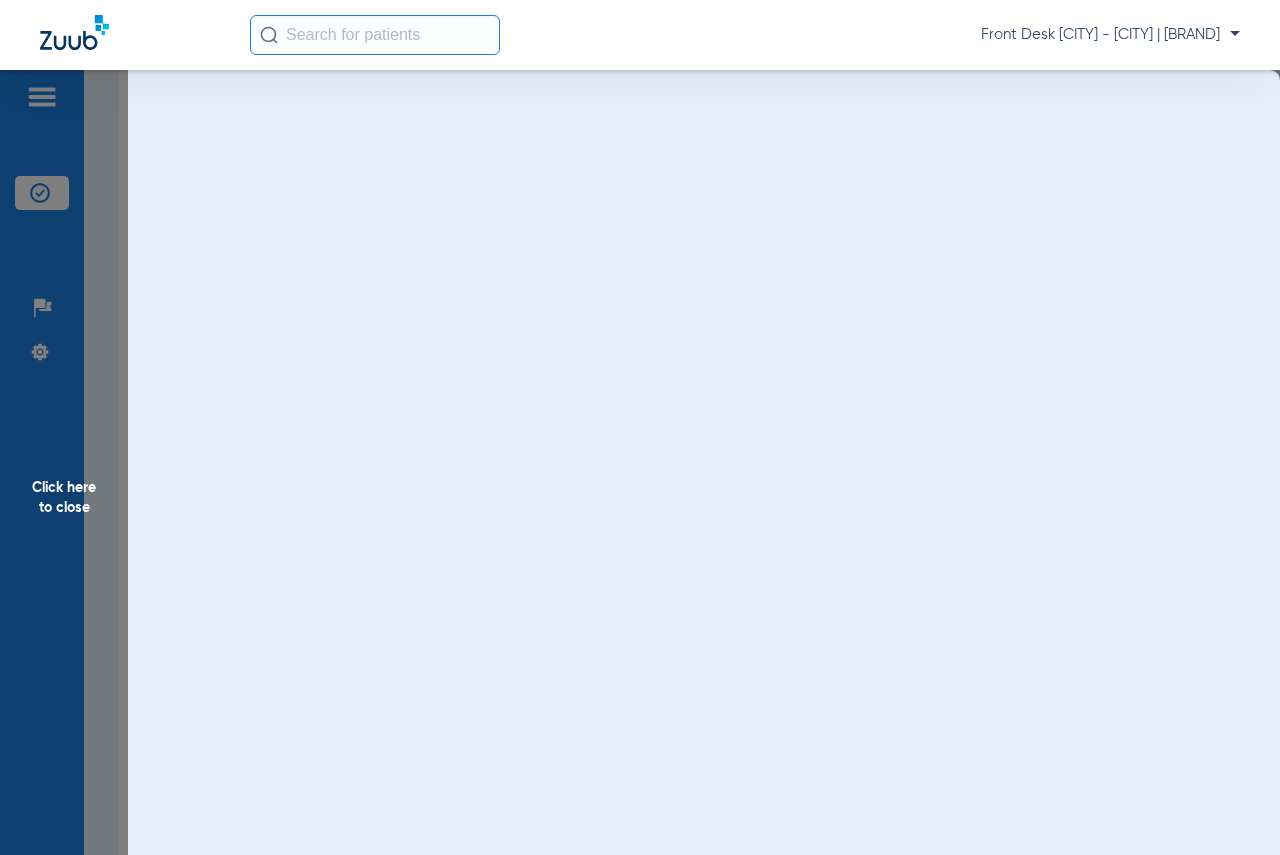 click on "Click here to close" 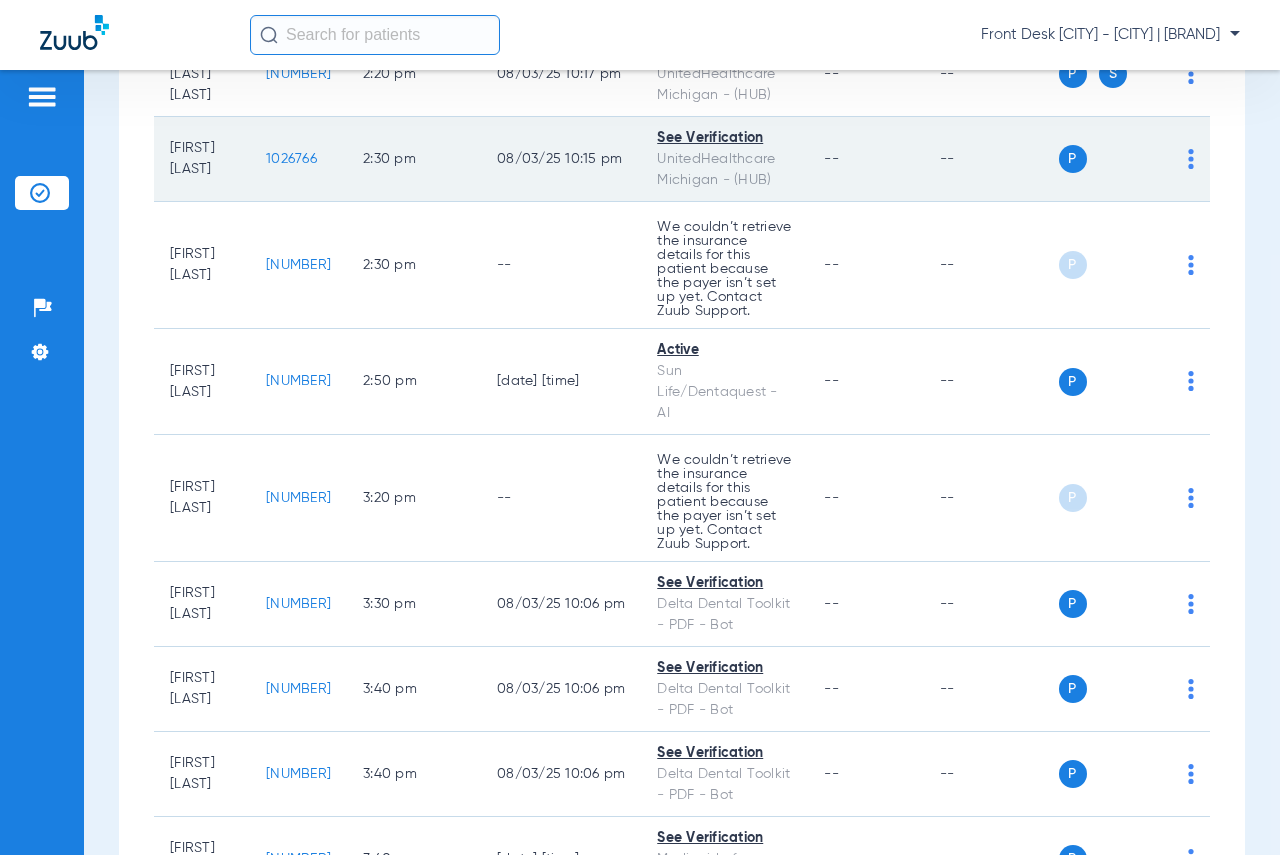 scroll, scrollTop: 3300, scrollLeft: 0, axis: vertical 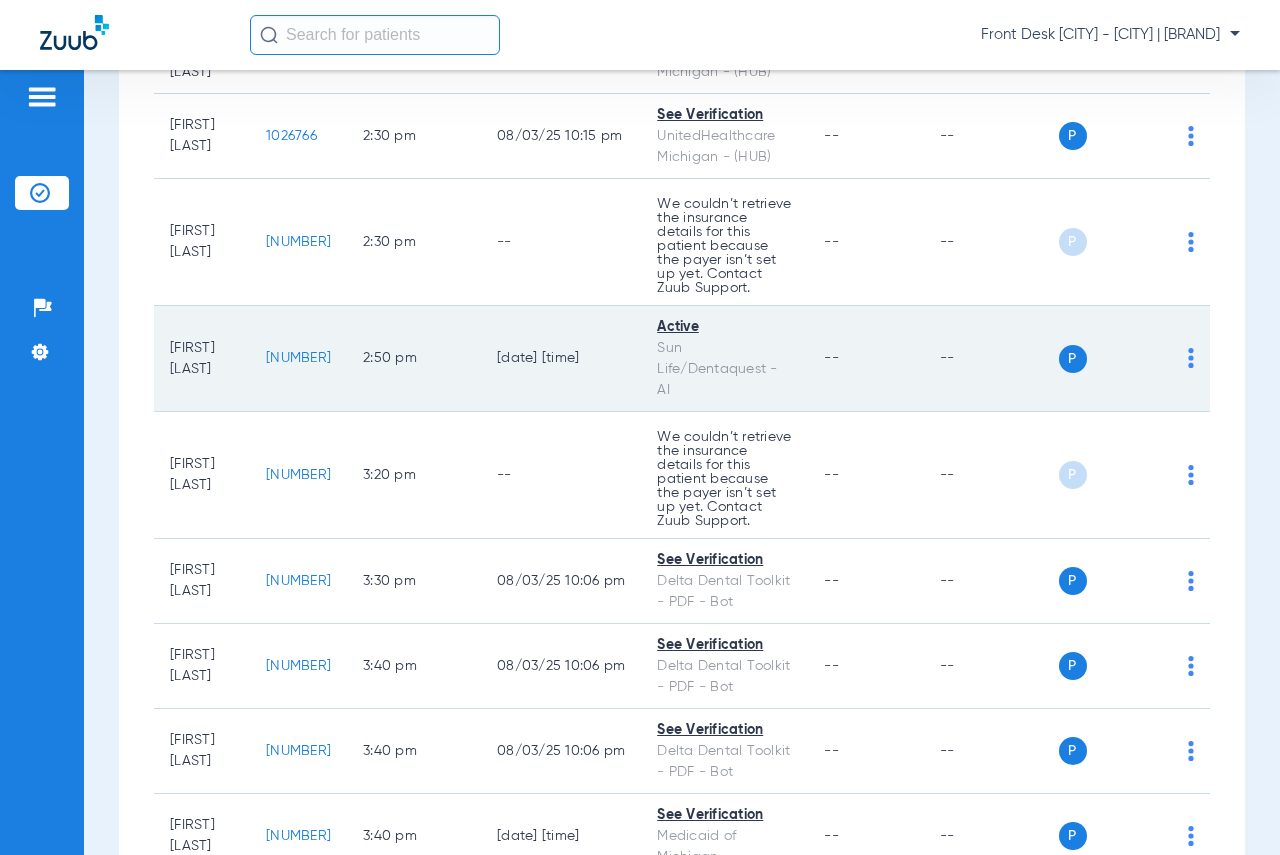 click on "[NUMBER]" 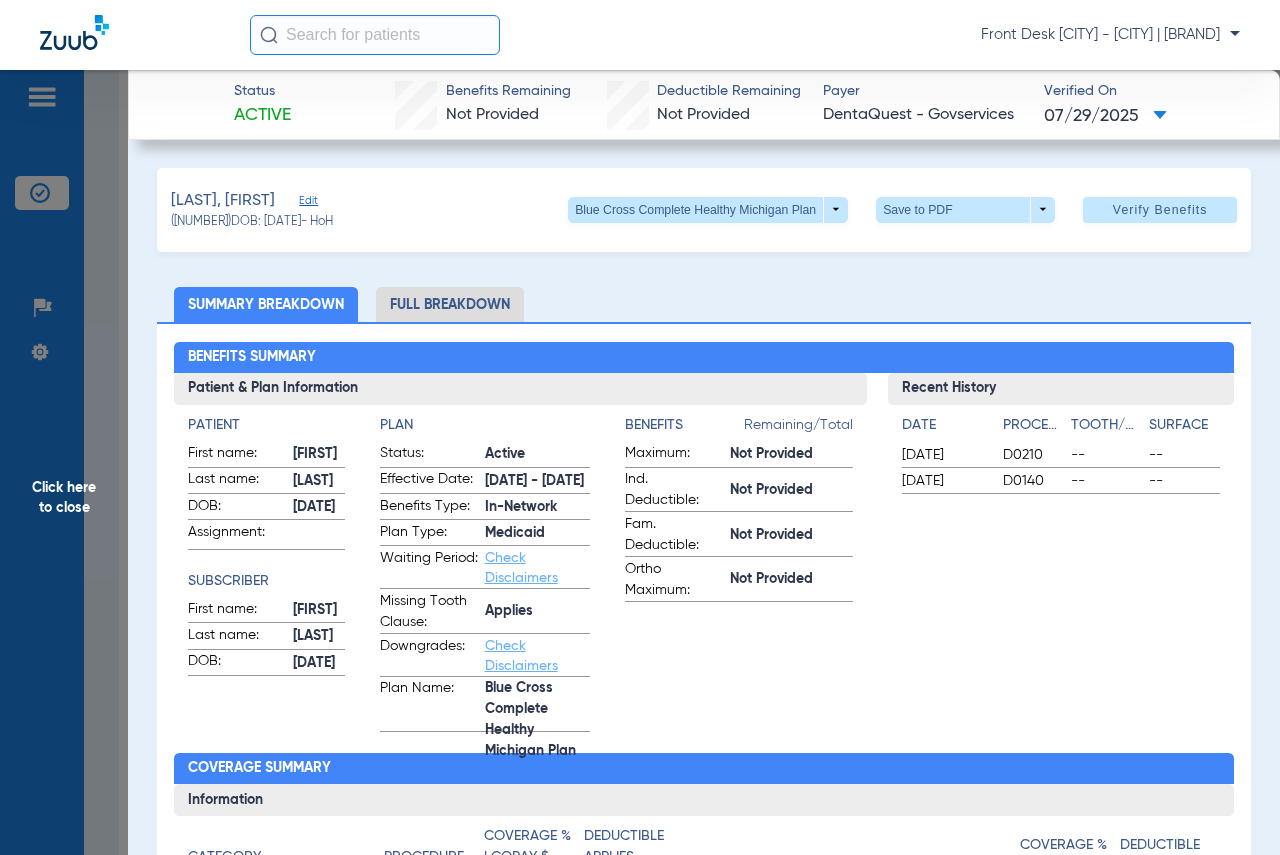 click on "Click here to close" 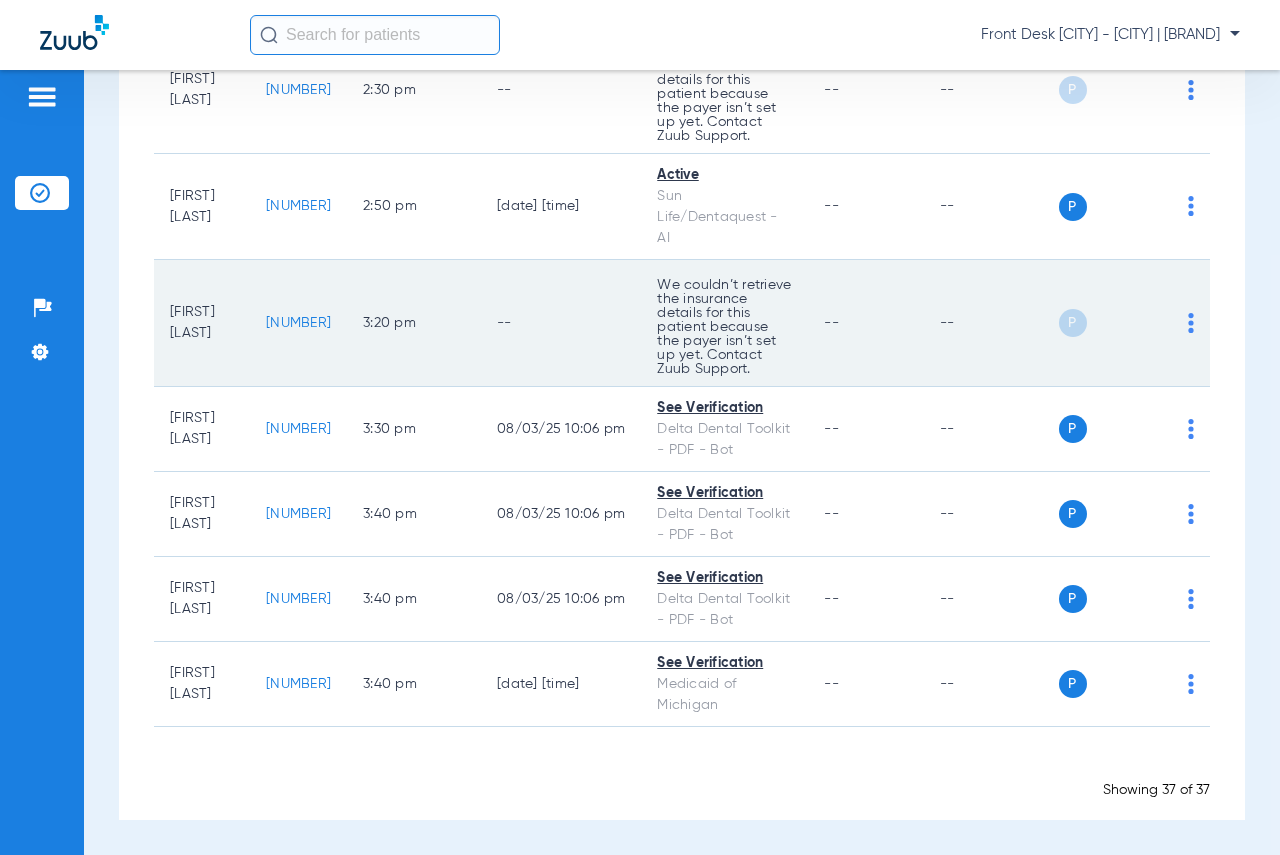 scroll, scrollTop: 3788, scrollLeft: 0, axis: vertical 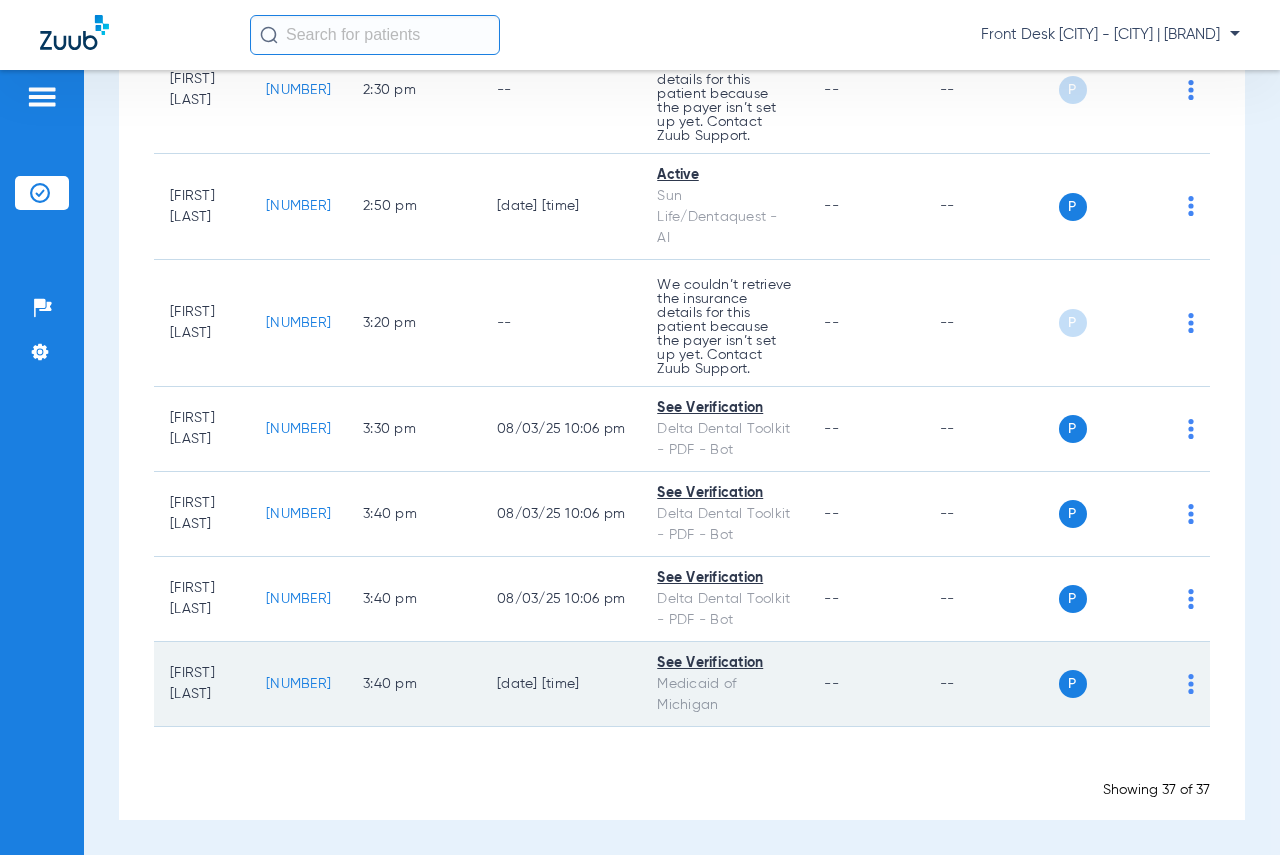 click on "[NUMBER]" 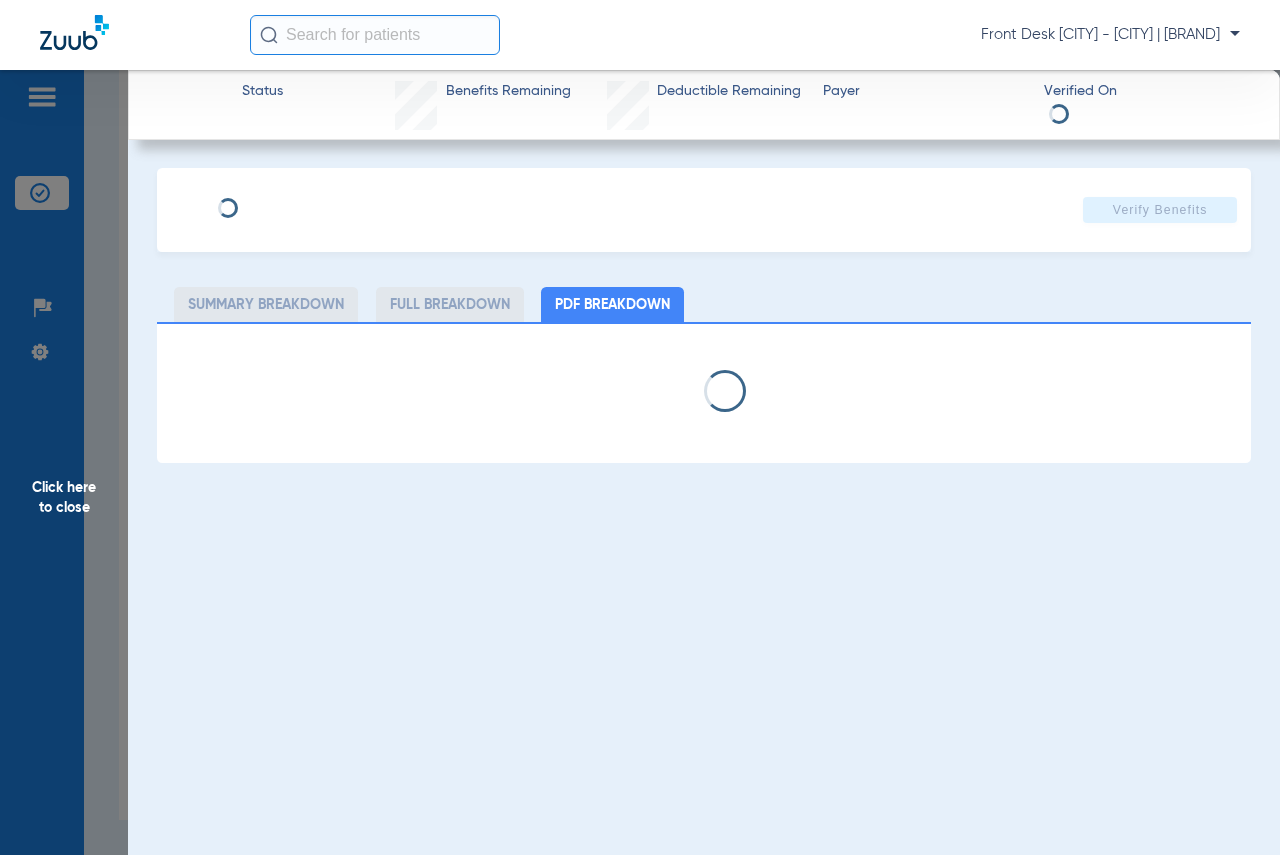 select on "page-width" 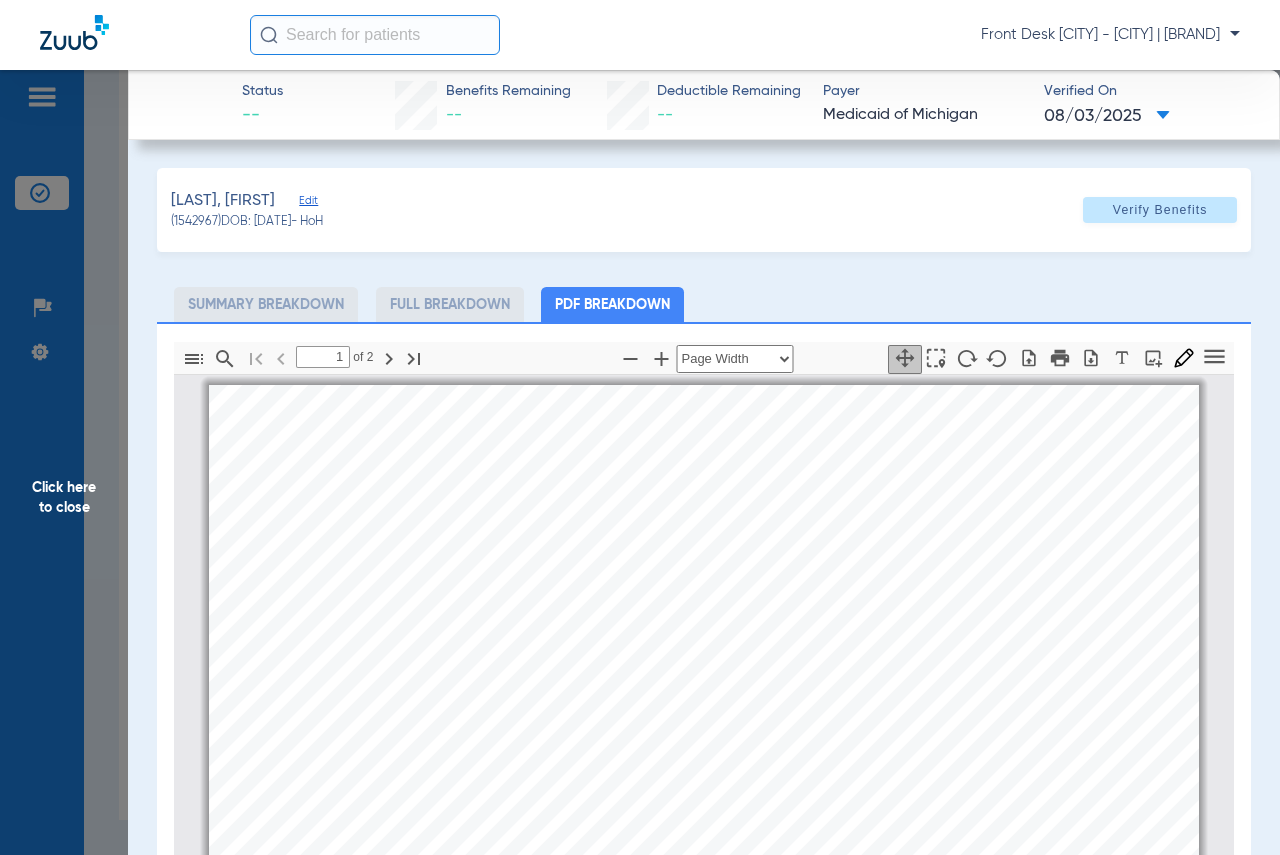 scroll, scrollTop: 10, scrollLeft: 0, axis: vertical 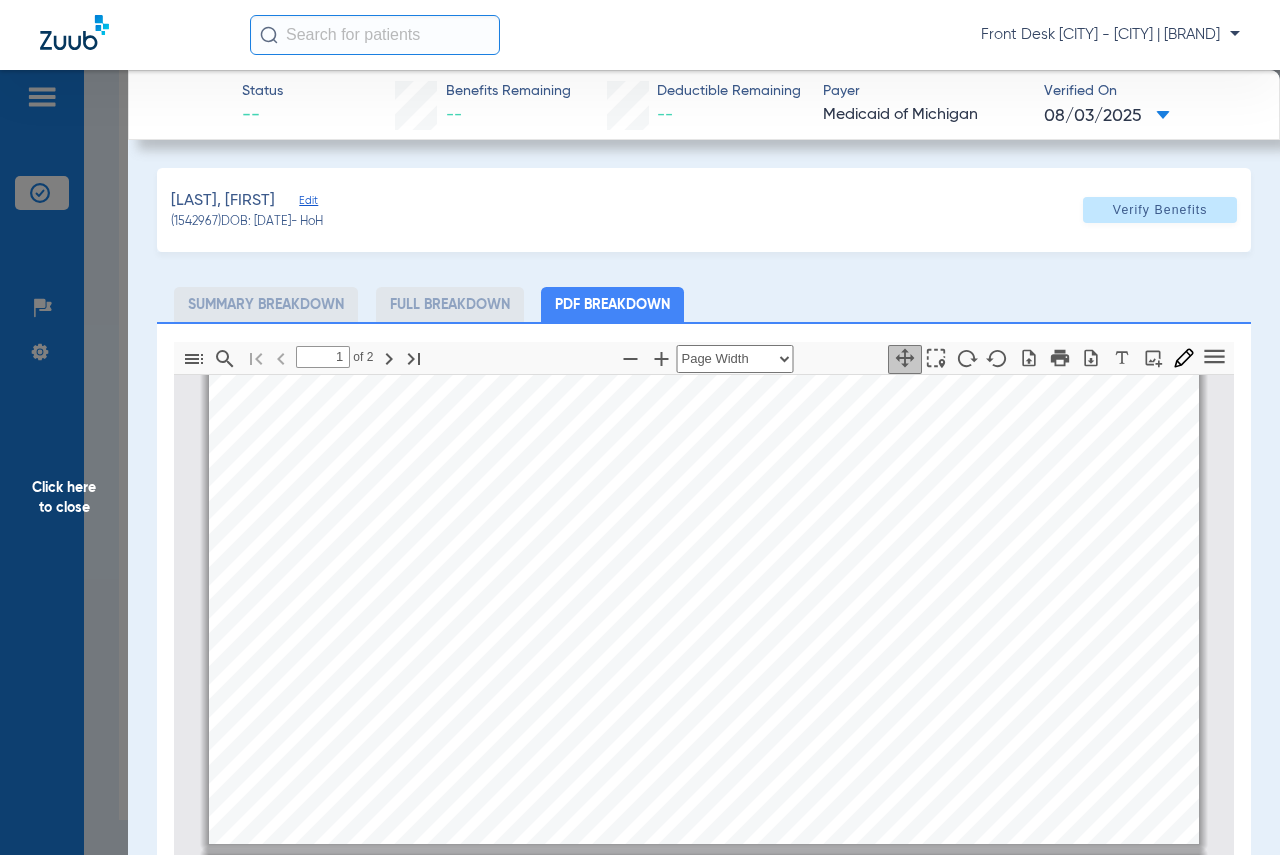 type on "2" 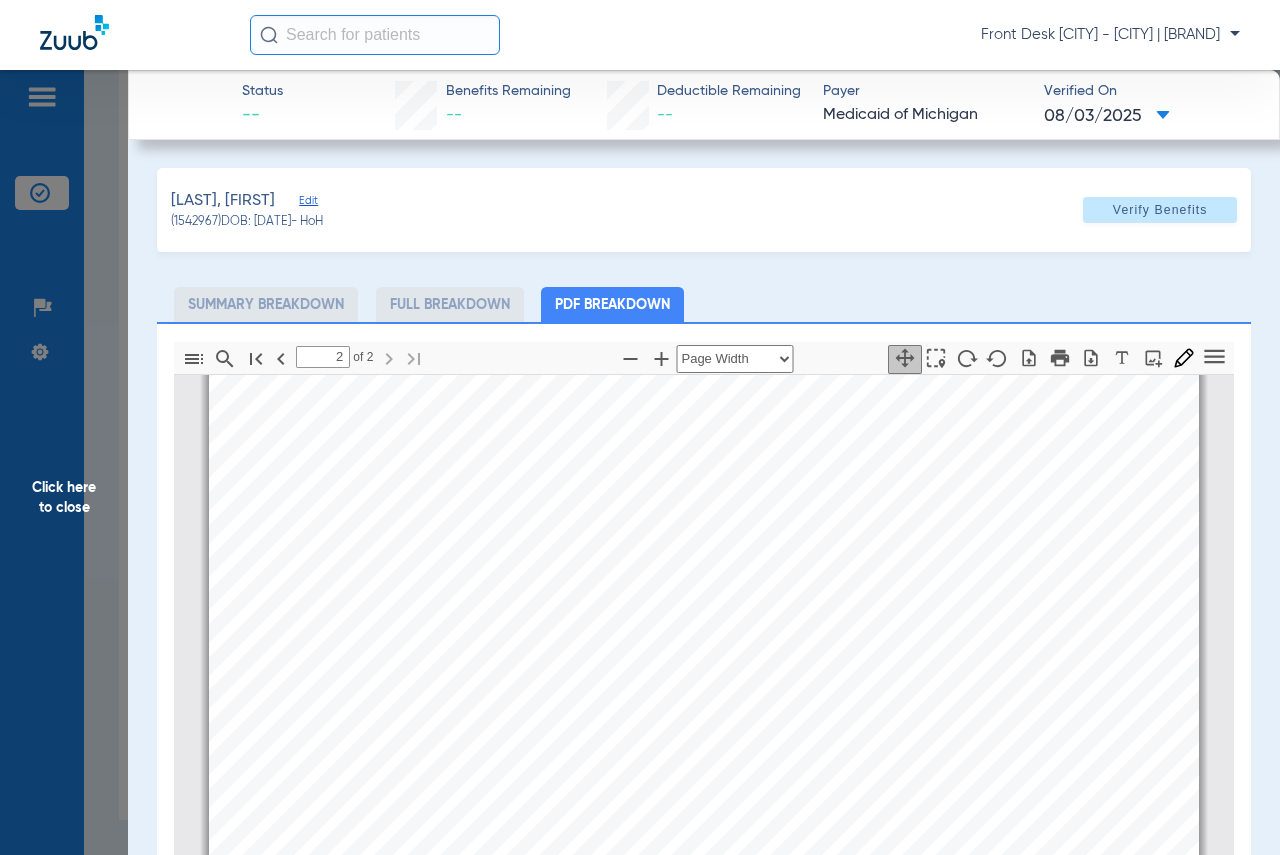 scroll, scrollTop: 1810, scrollLeft: 0, axis: vertical 